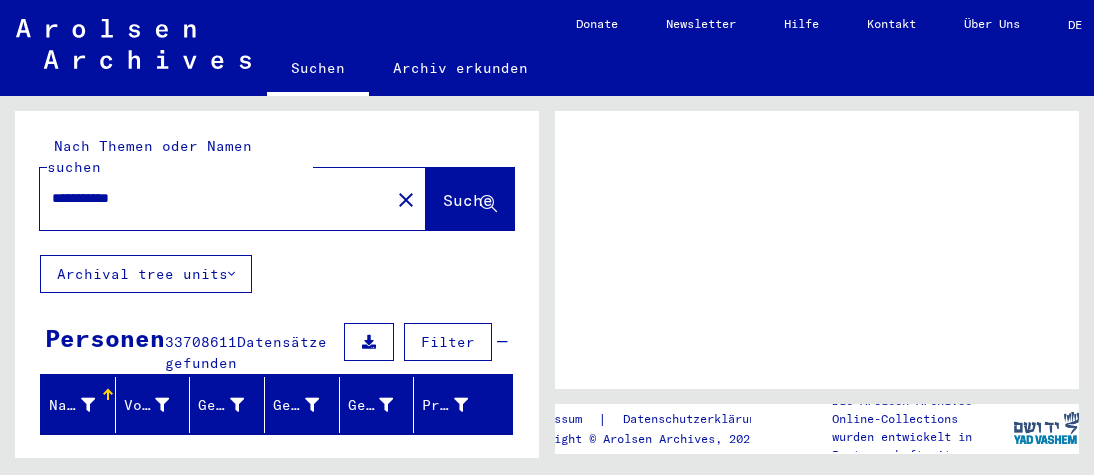 scroll, scrollTop: 0, scrollLeft: 0, axis: both 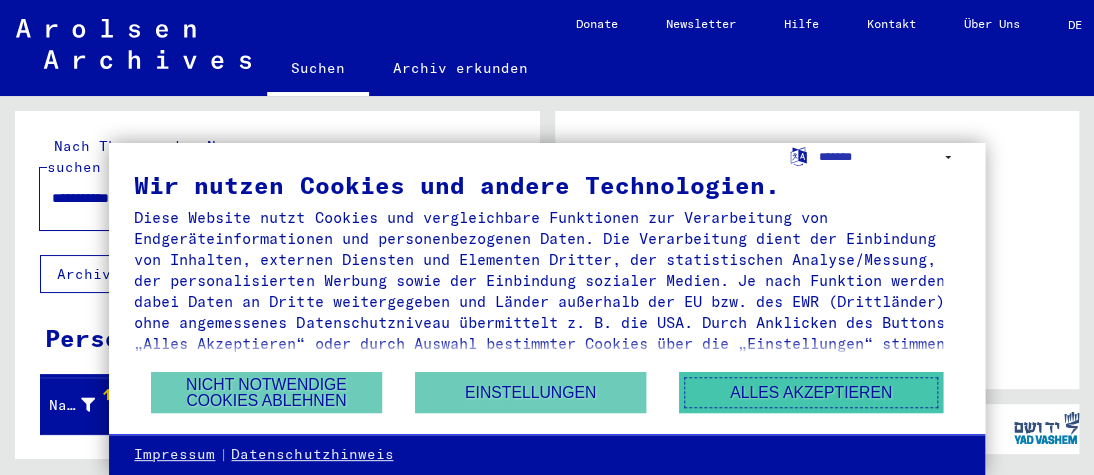 click on "Alles akzeptieren" at bounding box center [811, 392] 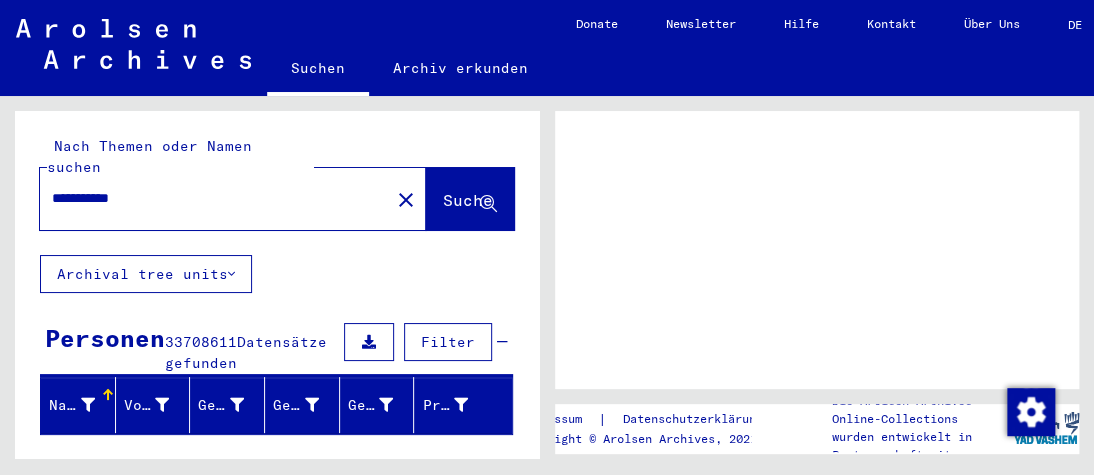 click on "**********" at bounding box center [215, 198] 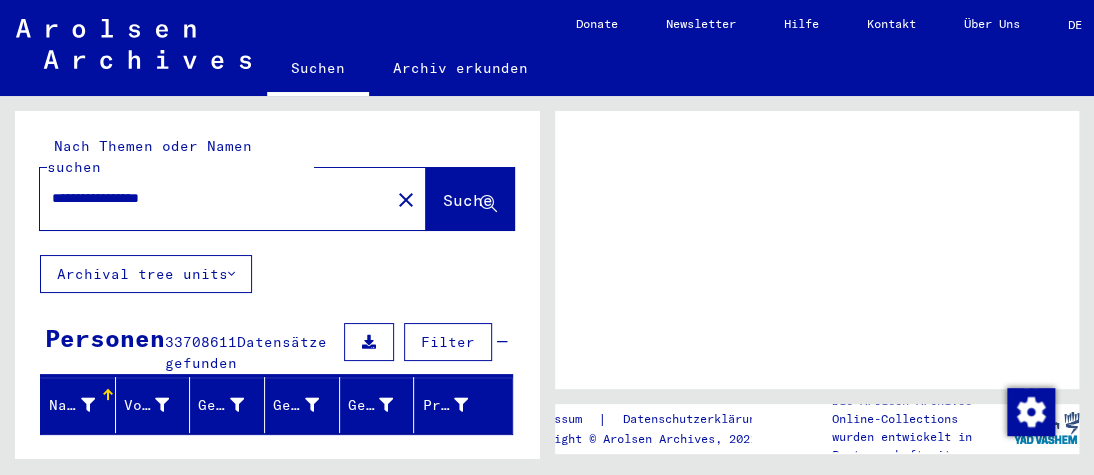 type on "**********" 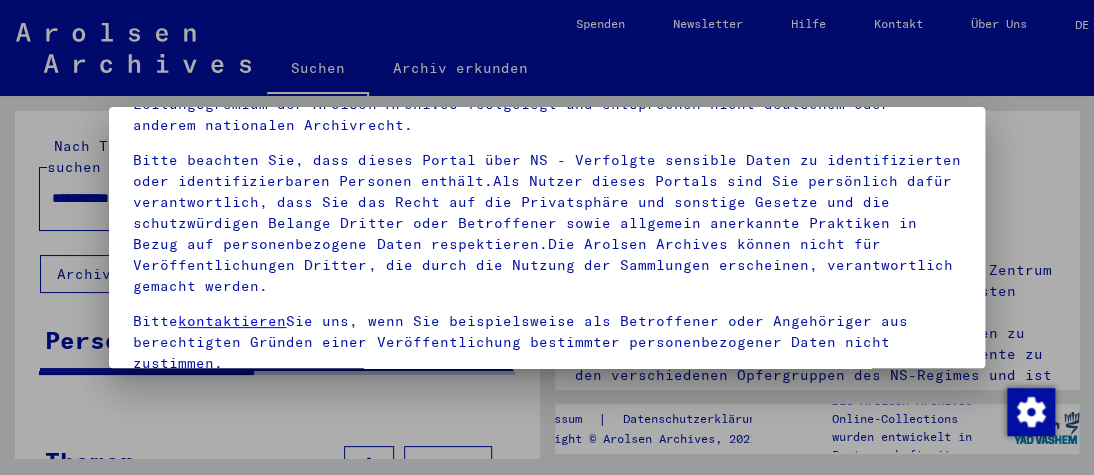 scroll, scrollTop: 147, scrollLeft: 0, axis: vertical 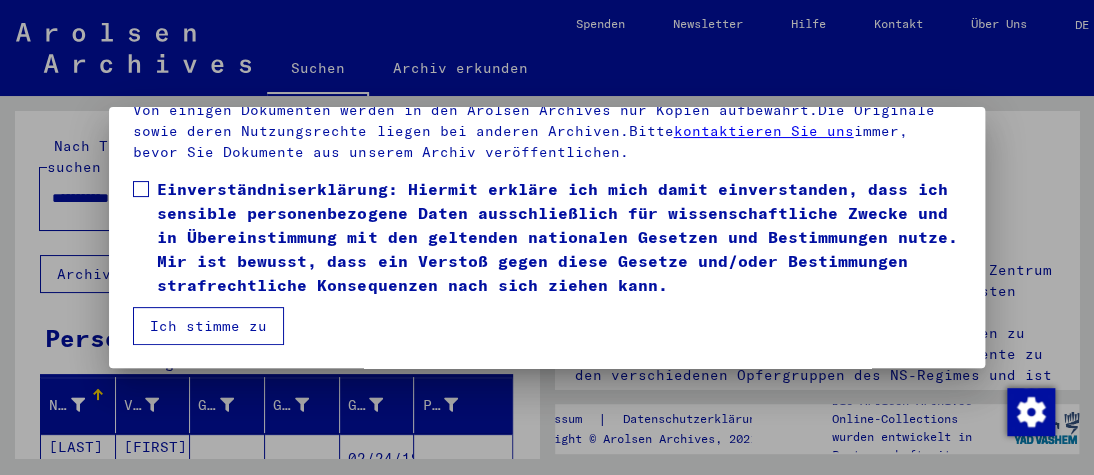 click on "Ich stimme zu" at bounding box center [208, 326] 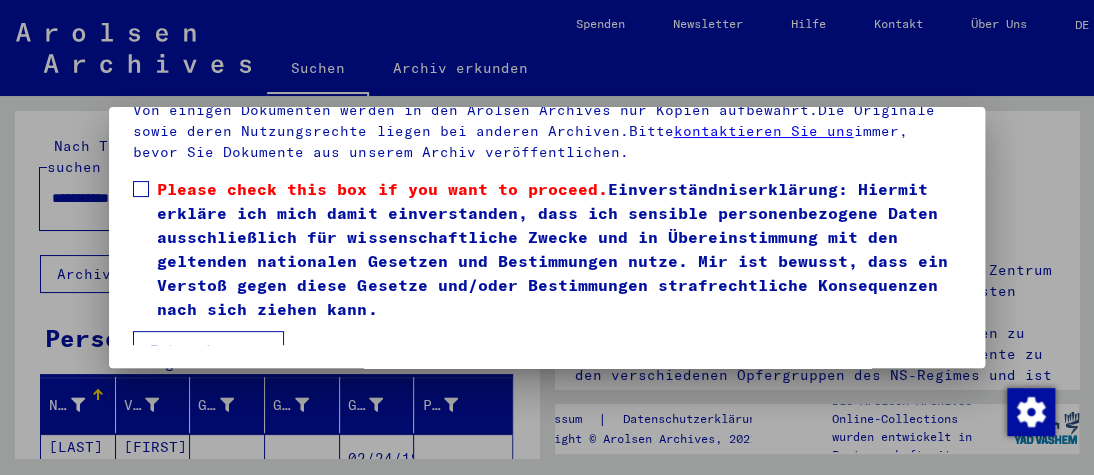 click on "Unsere  Nutzungsbedingungen  wurden durch den Internationalen Ausschuss als oberstes Leitungsgremium der Arolsen Archives festgelegt und entsprechen nicht deutschem oder anderem nationalen Archivrecht. Bitte beachten Sie, dass dieses Portal über NS - Verfolgte sensible Daten zu identifizierten oder identifizierbaren Personen enthält.Als Nutzer dieses Portals sind Sie persönlich dafür verantwortlich, dass Sie das Recht auf die Privatsphäre und sonstige Gesetze und die schutzwürdigen Belange Dritter oder Betroffener sowie allgemein anerkannte Praktiken in Bezug auf personenbezogene Daten respektieren.Die Arolsen Archives können nicht für Veröffentlichungen Dritter, die durch die Nutzung der Sammlungen erscheinen, verantwortlich gemacht werden. Bitte  kontaktieren  Sie uns, wenn Sie beispielsweise als Betroffener oder Angehöriger aus berechtigten Gründen einer Veröffentlichung bestimmter personenbezogener Daten nicht zustimmen. Hier erfahren Sie mehr über die  Datenrichtlinie  der Arolsen Archives." at bounding box center [546, 190] 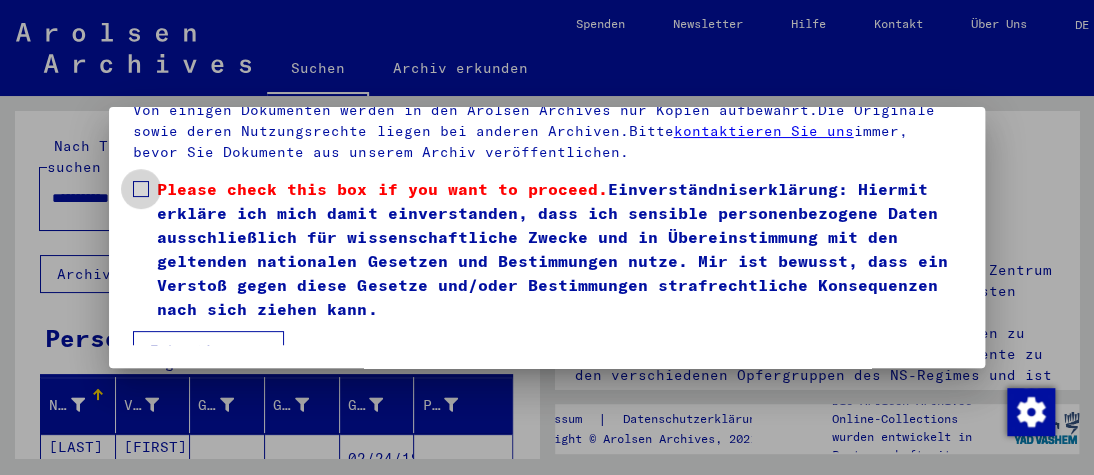 click at bounding box center (141, 189) 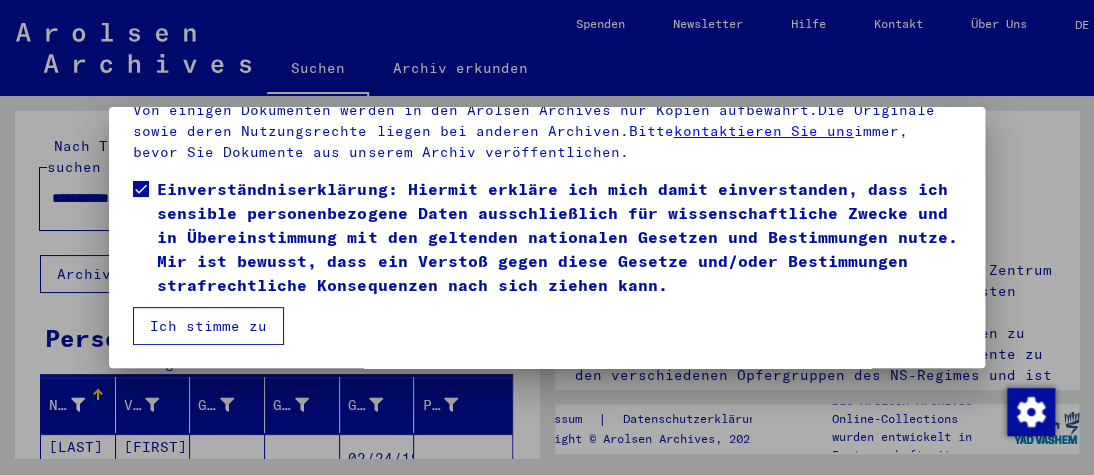 click on "Ich stimme zu" at bounding box center [208, 326] 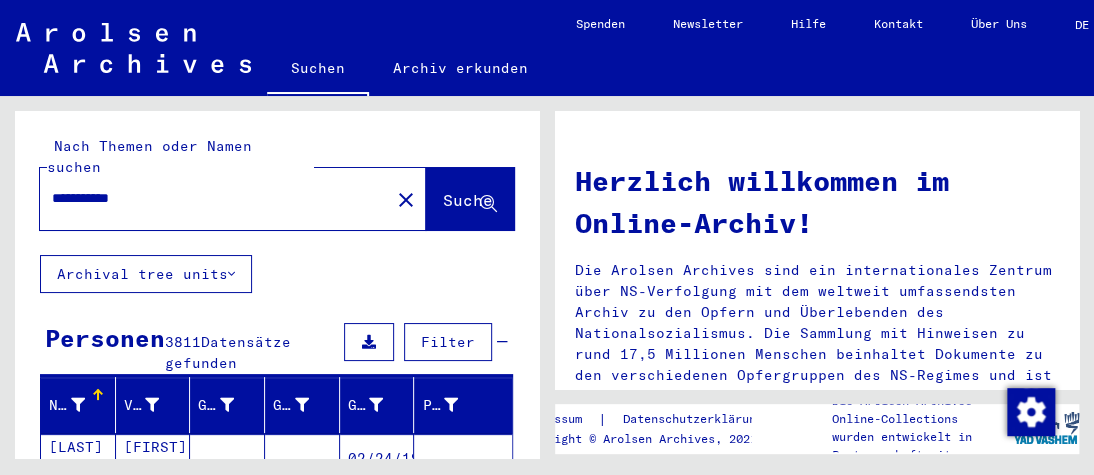 click on "**********" at bounding box center (209, 198) 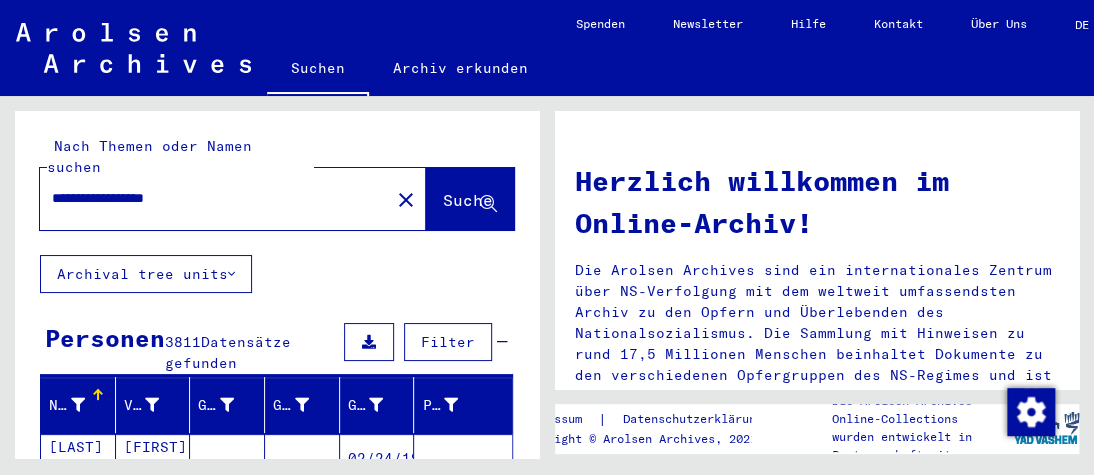 type on "**********" 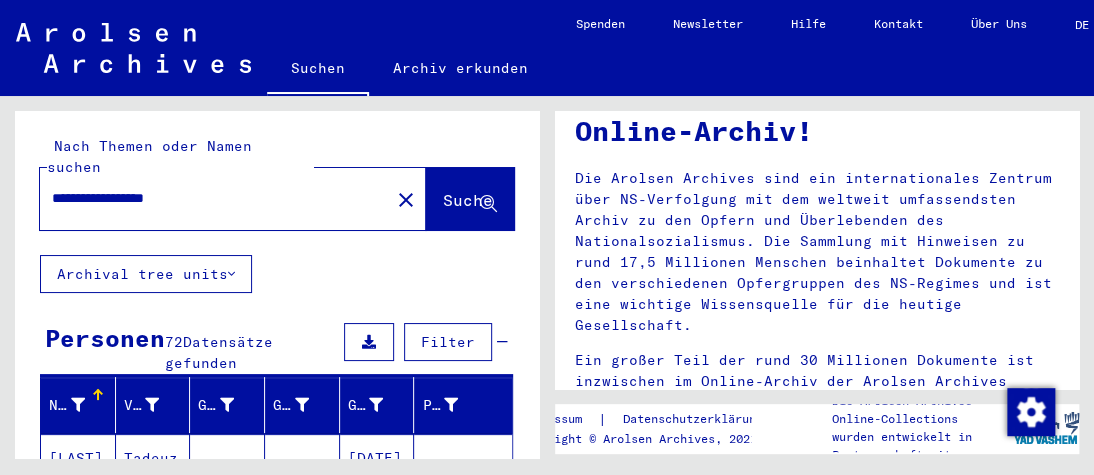 scroll, scrollTop: 149, scrollLeft: 0, axis: vertical 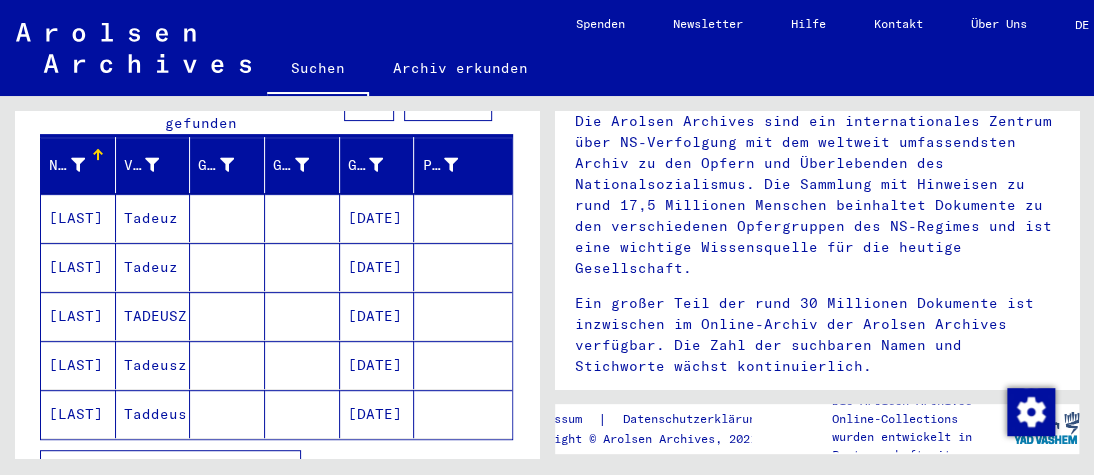 click on "[DATE]" at bounding box center [377, 267] 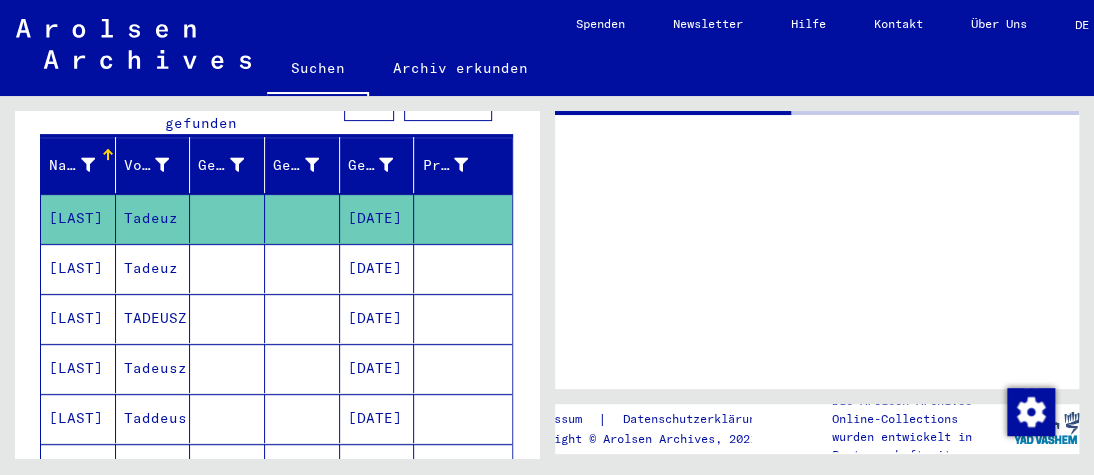 scroll, scrollTop: 0, scrollLeft: 0, axis: both 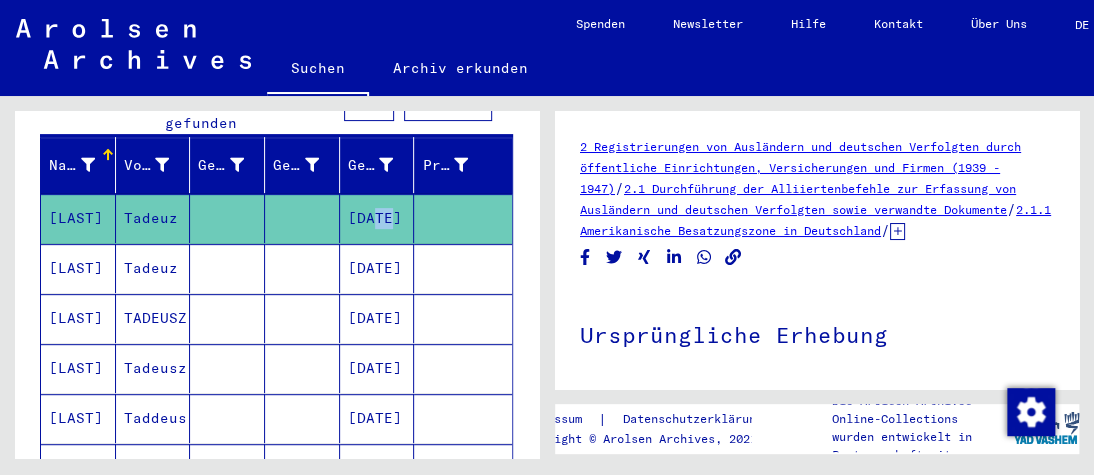 drag, startPoint x: 370, startPoint y: 192, endPoint x: 353, endPoint y: 195, distance: 17.262676 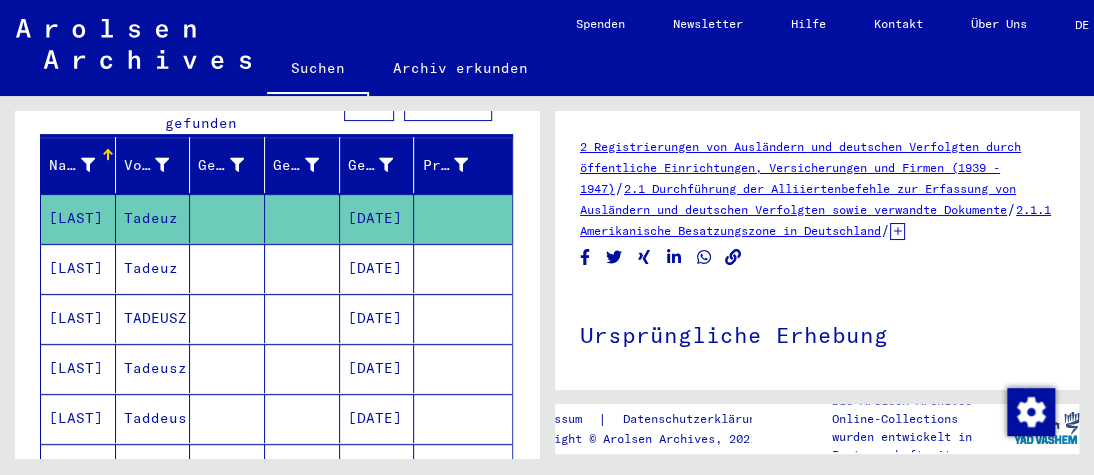 click on "[DATE]" 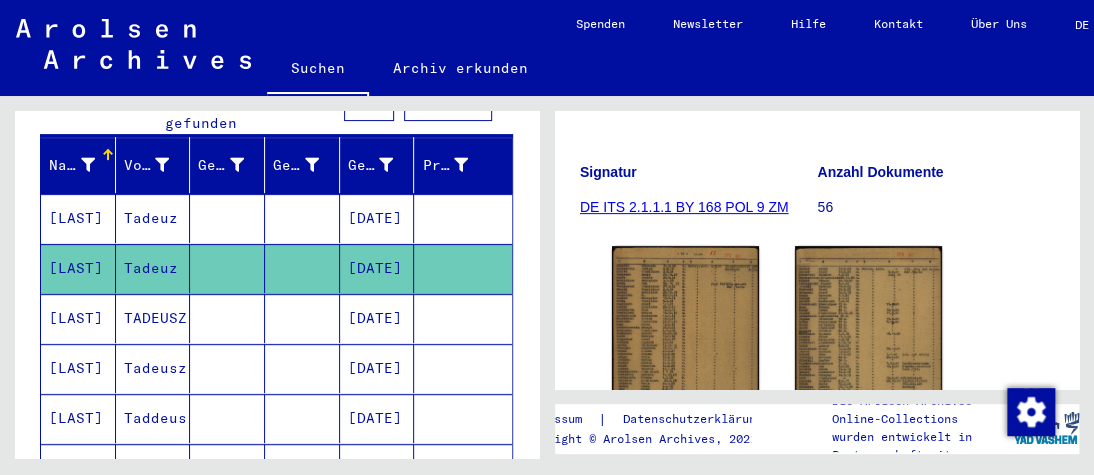 scroll, scrollTop: 324, scrollLeft: 0, axis: vertical 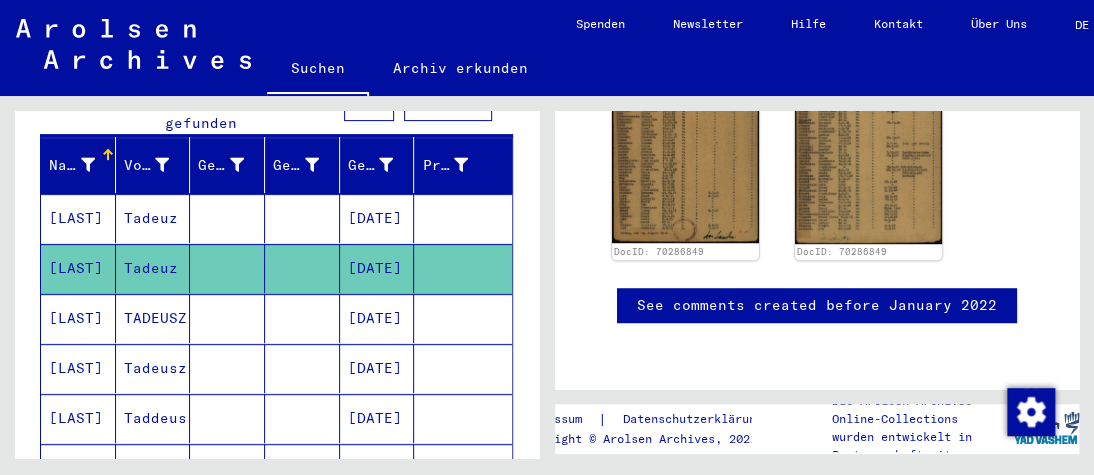 click on "[LAST]" at bounding box center [78, 368] 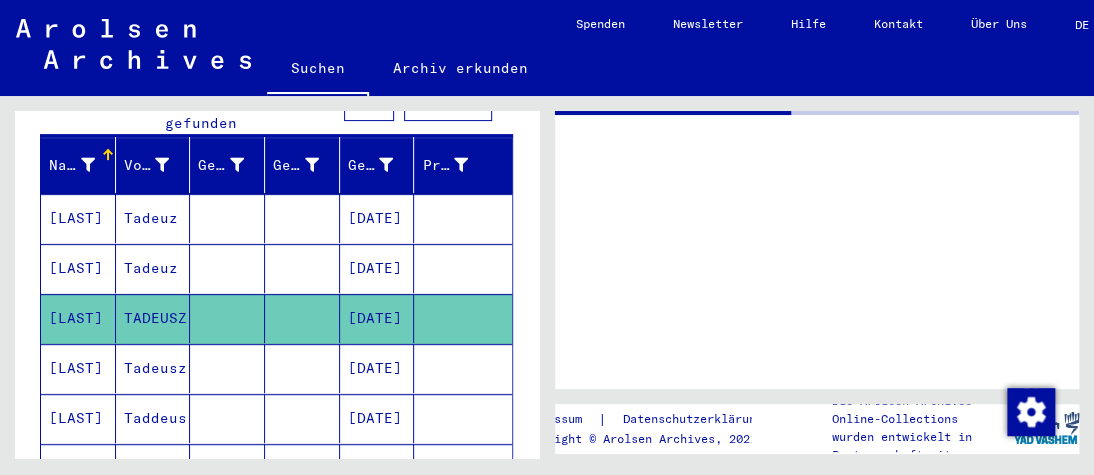 scroll, scrollTop: 0, scrollLeft: 0, axis: both 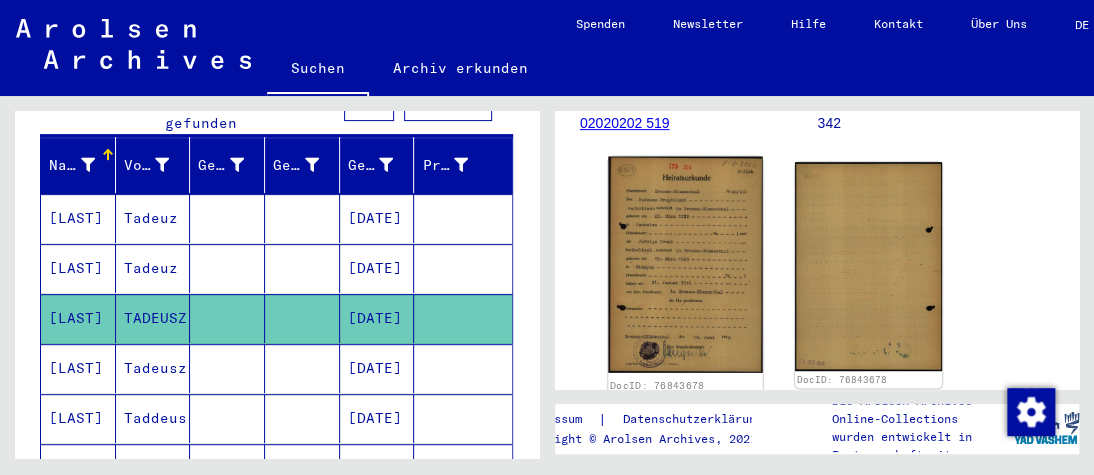click 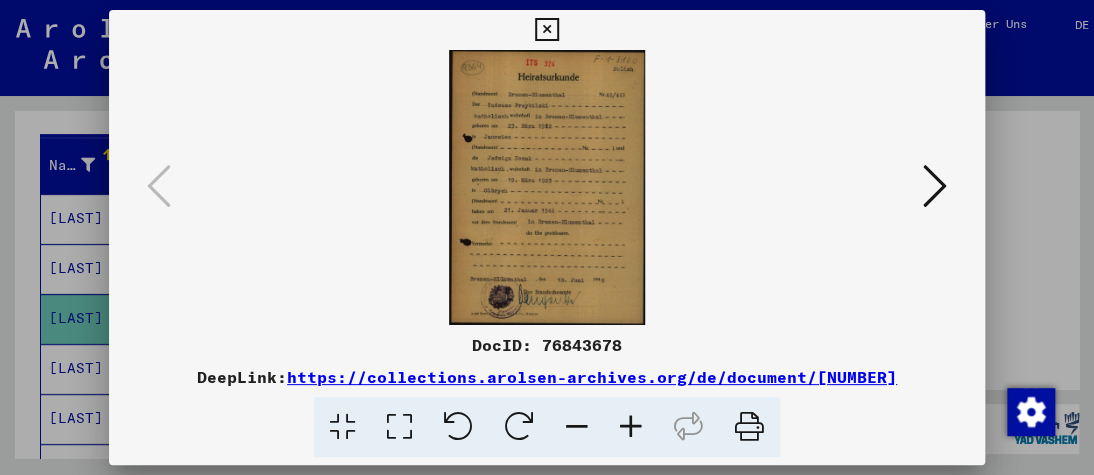 click at bounding box center [631, 427] 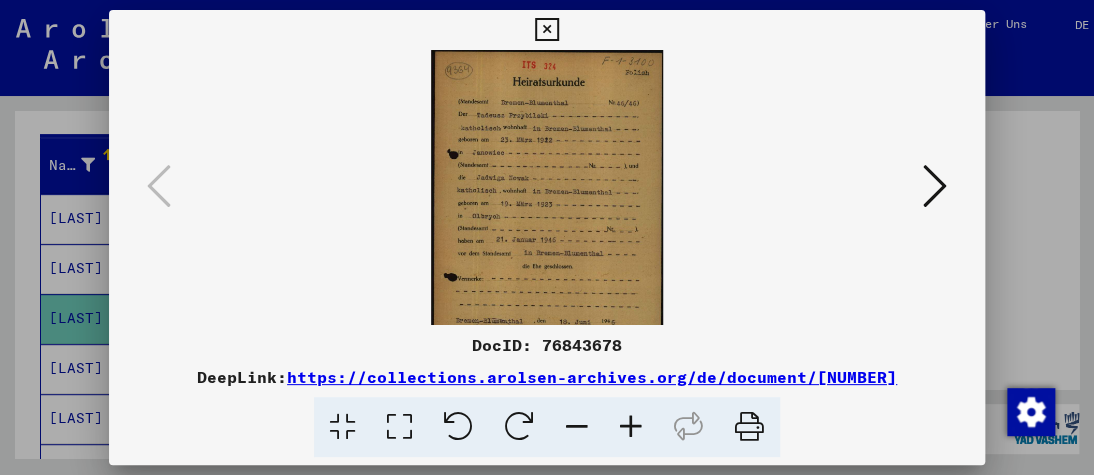 click at bounding box center [631, 427] 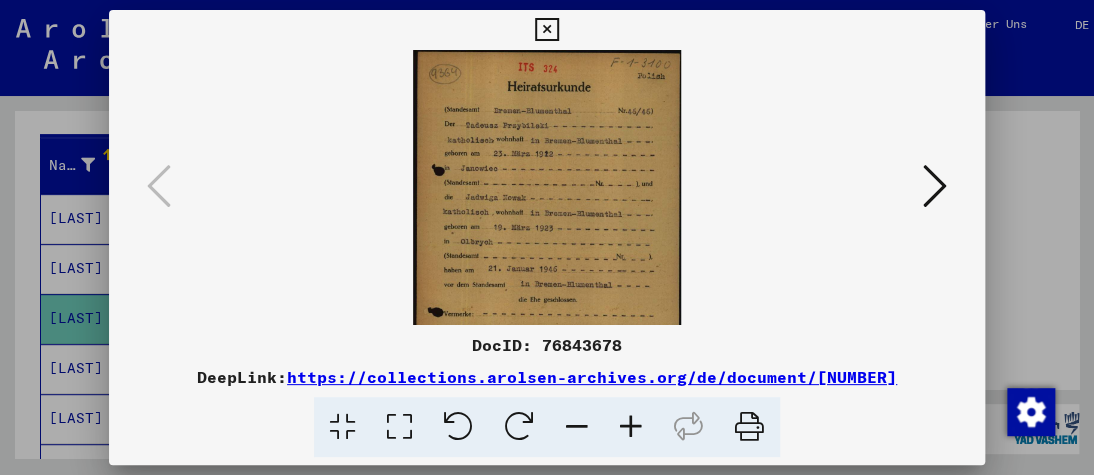 click at bounding box center (631, 427) 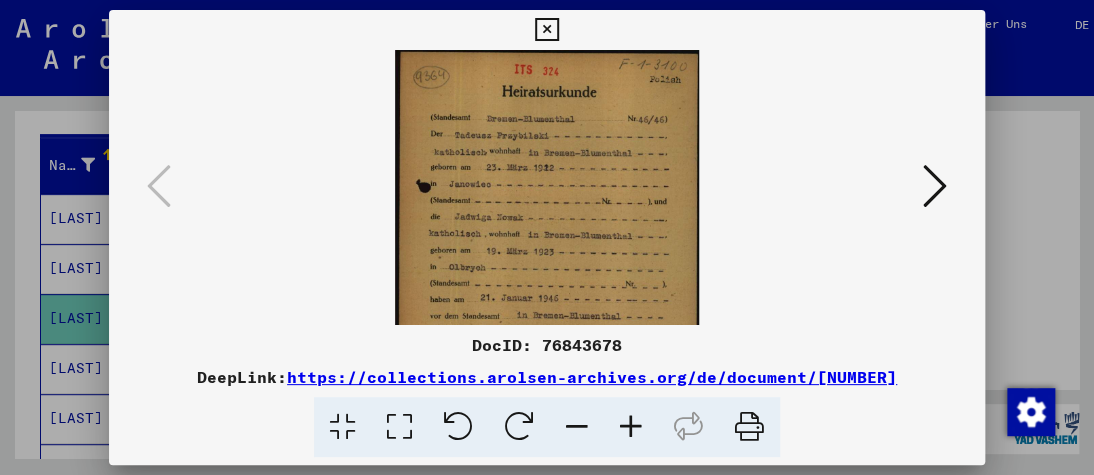 click at bounding box center (631, 427) 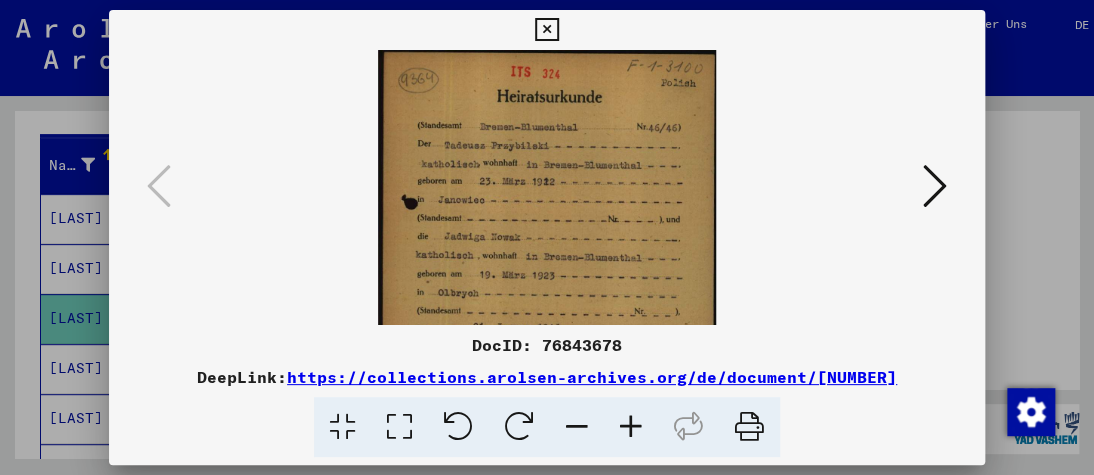 click at bounding box center [631, 427] 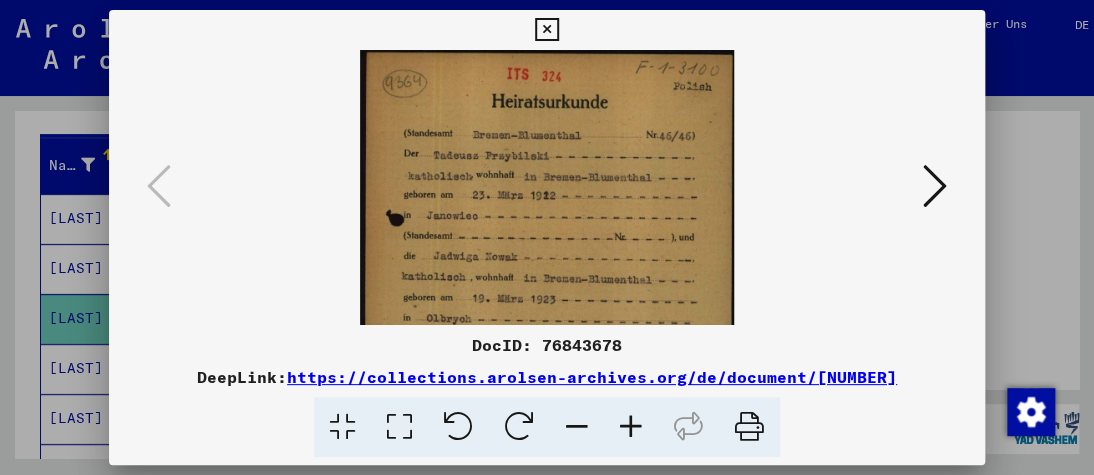 click at bounding box center (631, 427) 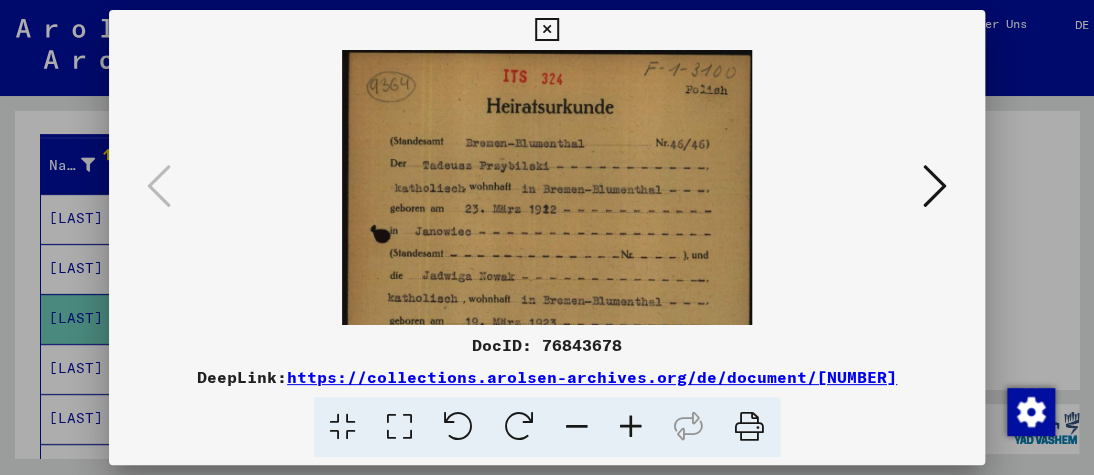 click at bounding box center [631, 427] 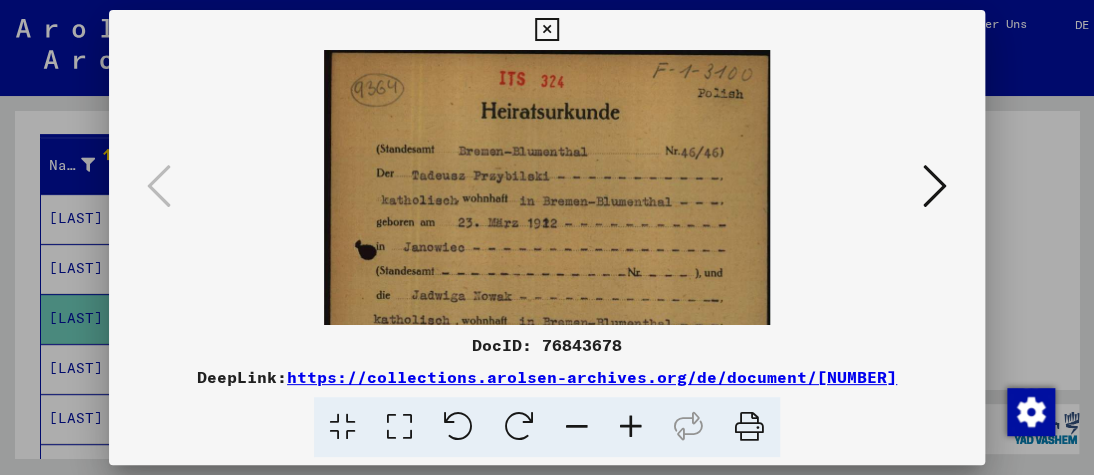click at bounding box center [631, 427] 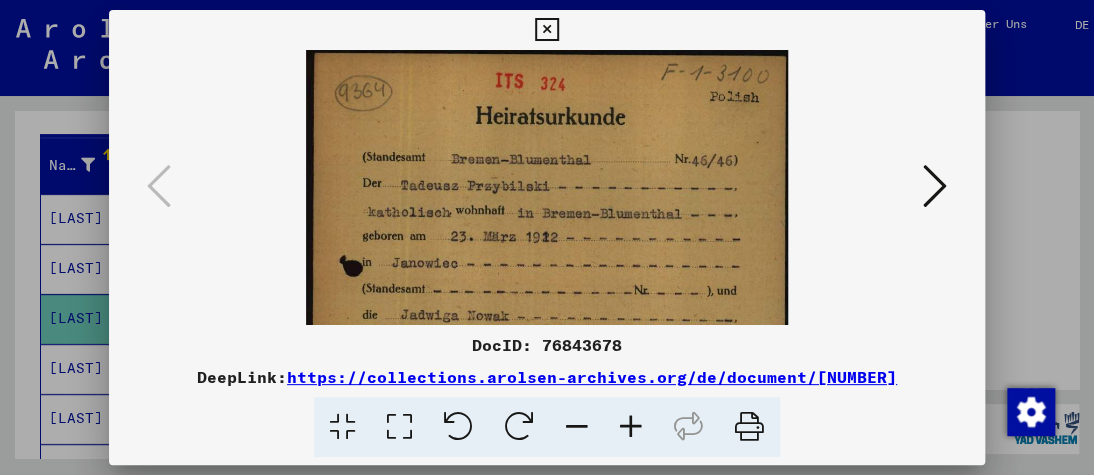 click at bounding box center [631, 427] 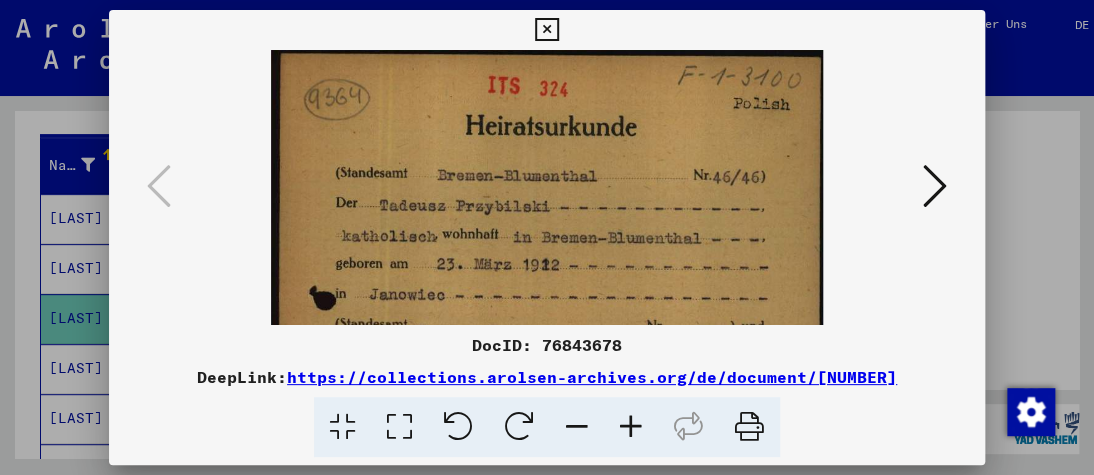 click at bounding box center [546, 30] 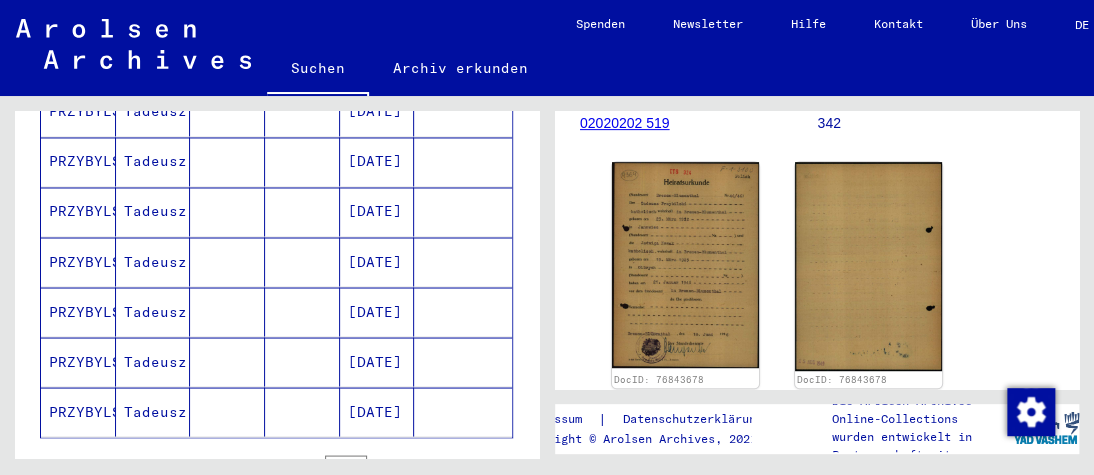 scroll, scrollTop: 1298, scrollLeft: 0, axis: vertical 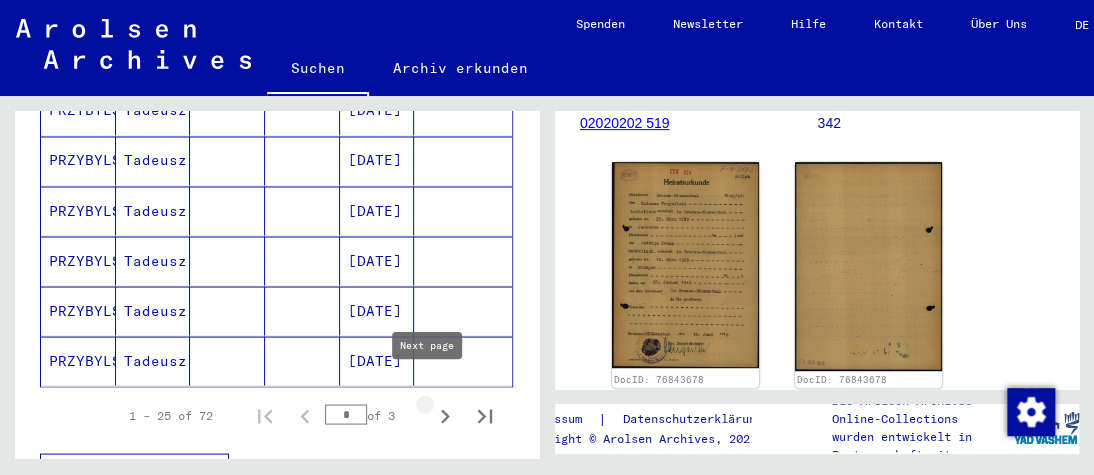 click 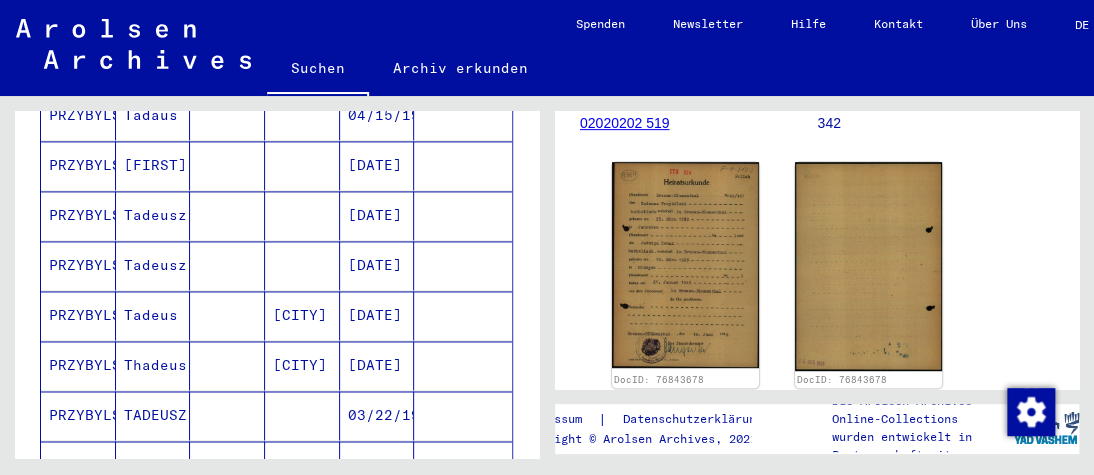 scroll, scrollTop: 1305, scrollLeft: 0, axis: vertical 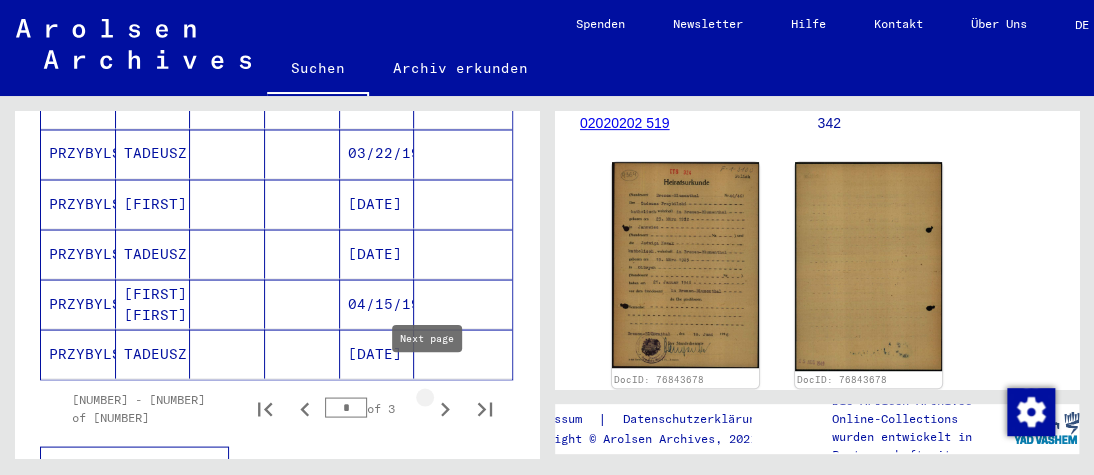 click 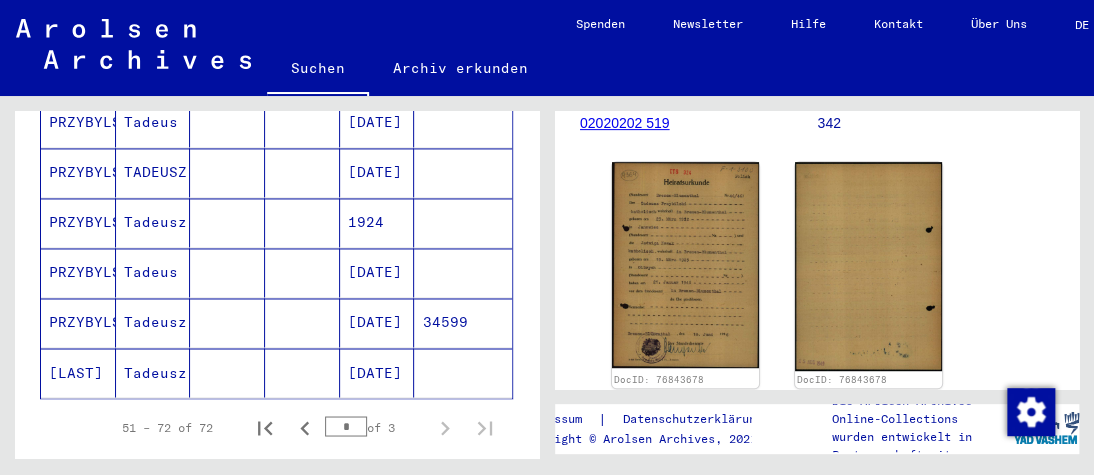 scroll, scrollTop: 1114, scrollLeft: 0, axis: vertical 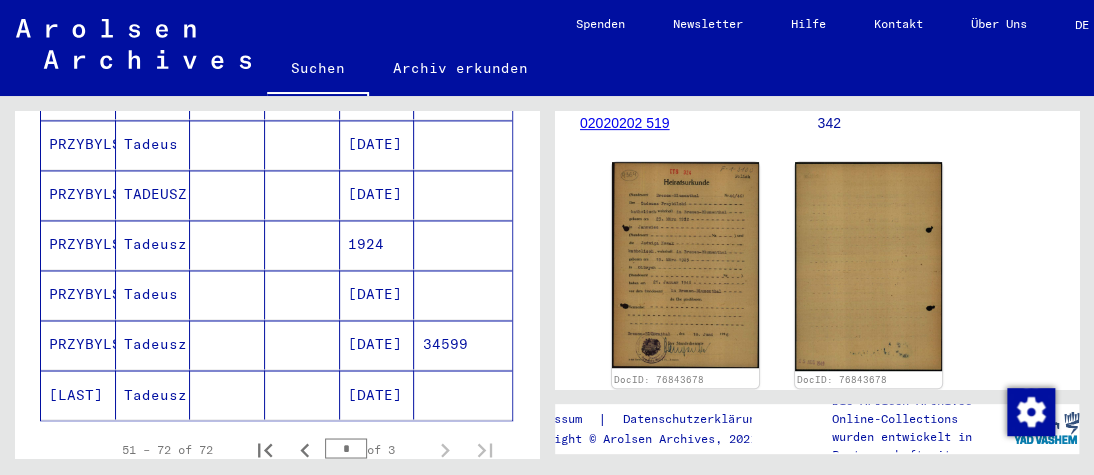 click on "PRZYBYLSKI" at bounding box center (78, 394) 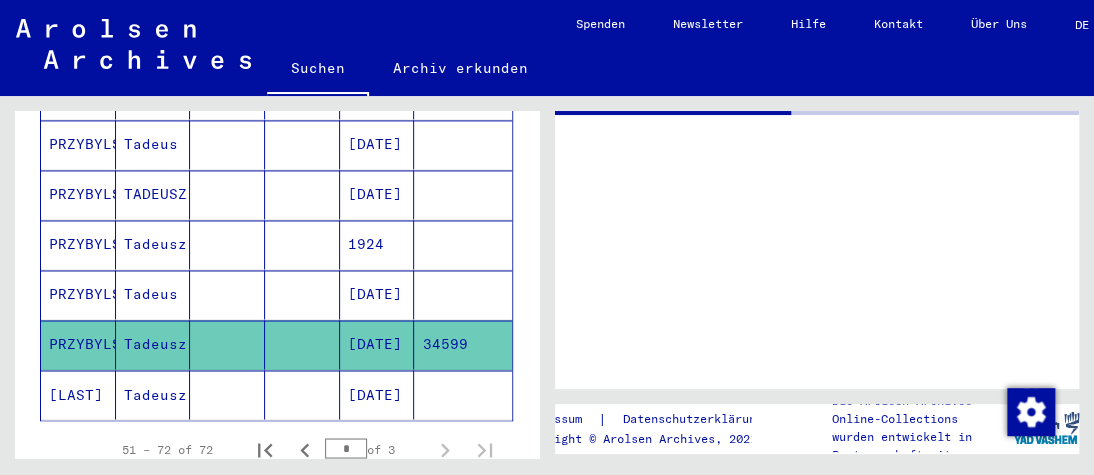scroll, scrollTop: 0, scrollLeft: 0, axis: both 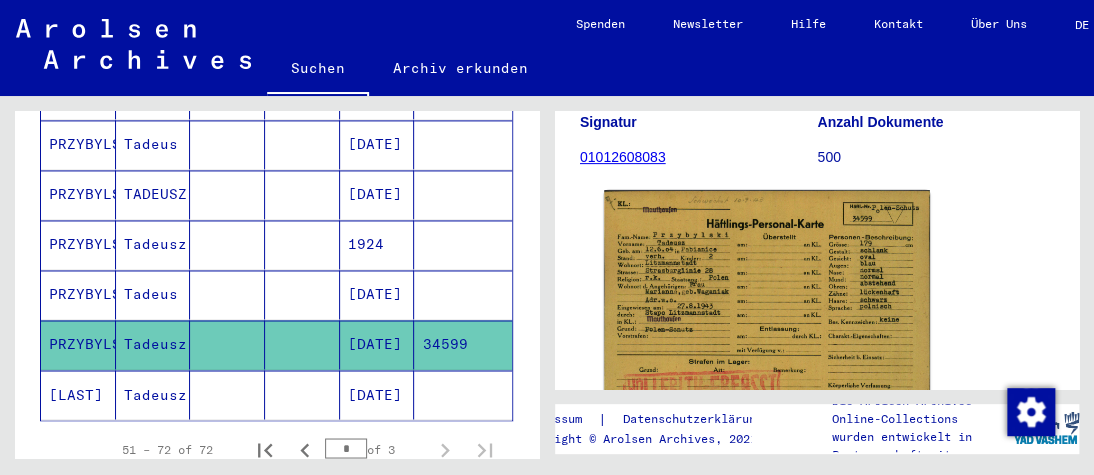 click 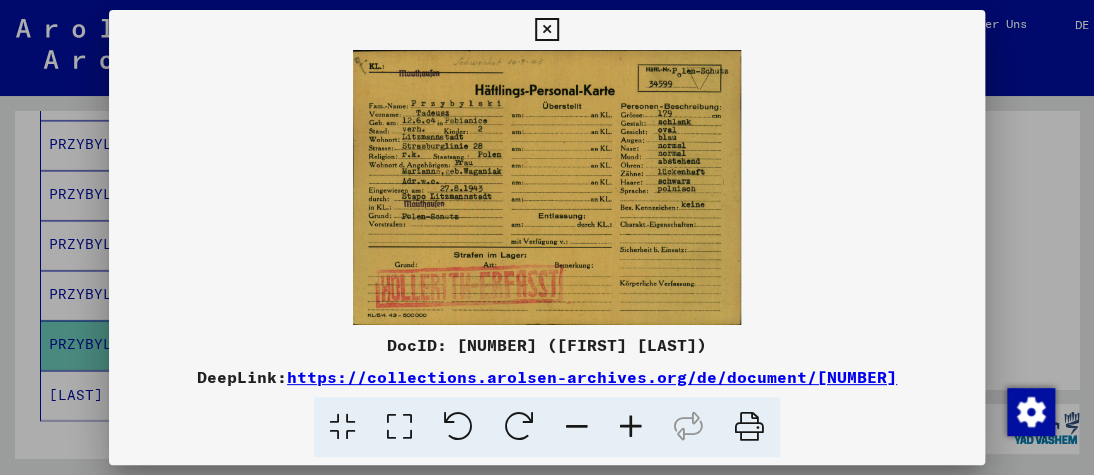 click at bounding box center (631, 427) 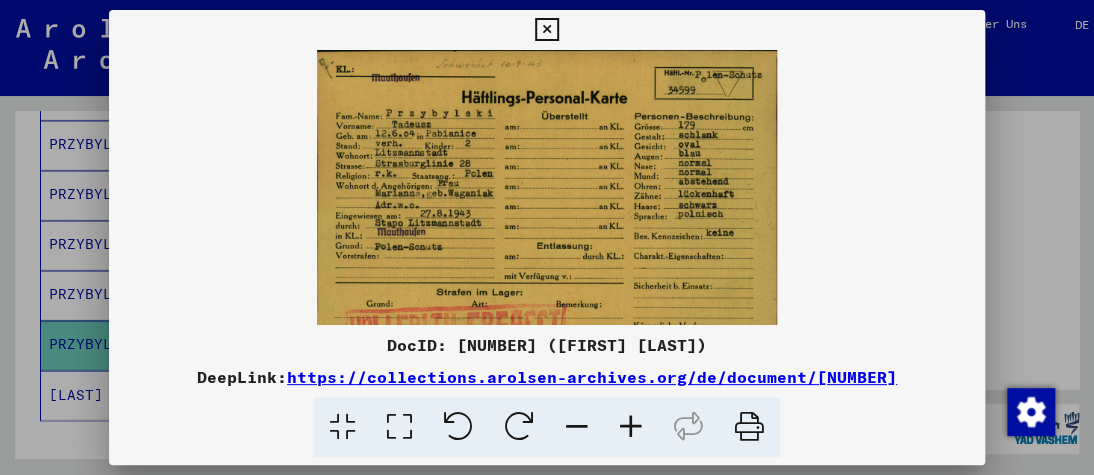 click at bounding box center (631, 427) 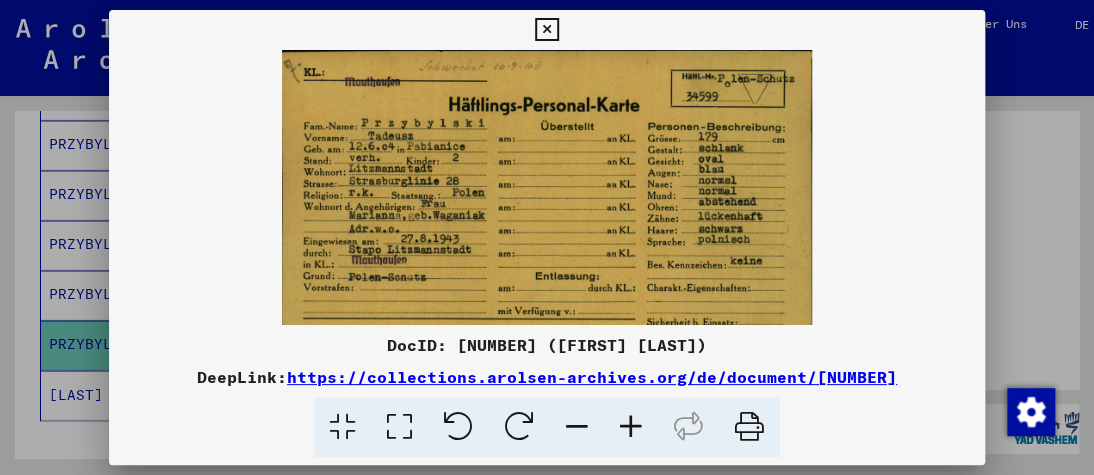 click at bounding box center [546, 30] 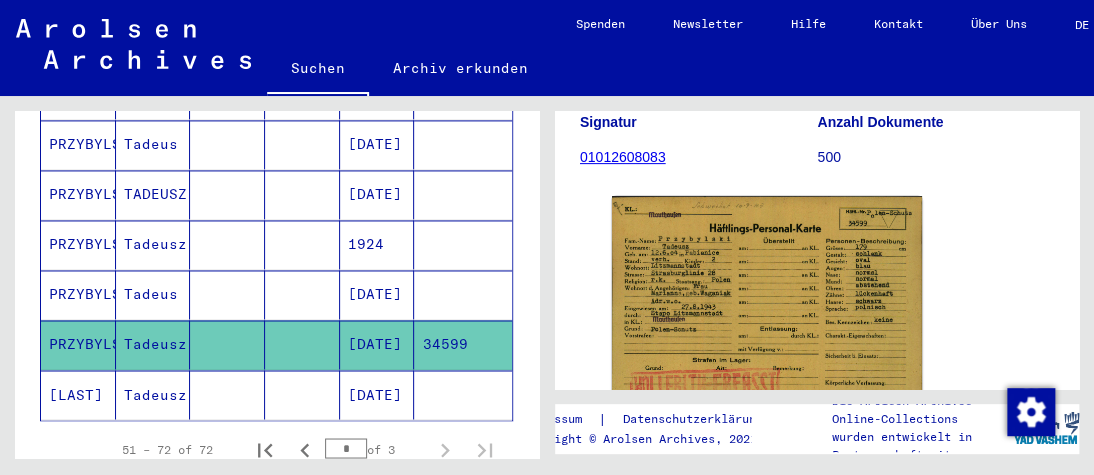 click 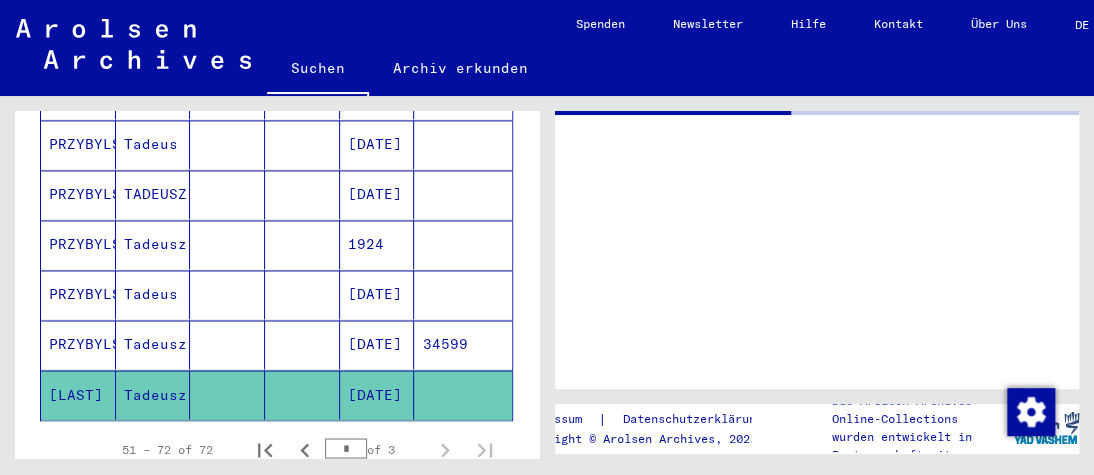 scroll, scrollTop: 0, scrollLeft: 0, axis: both 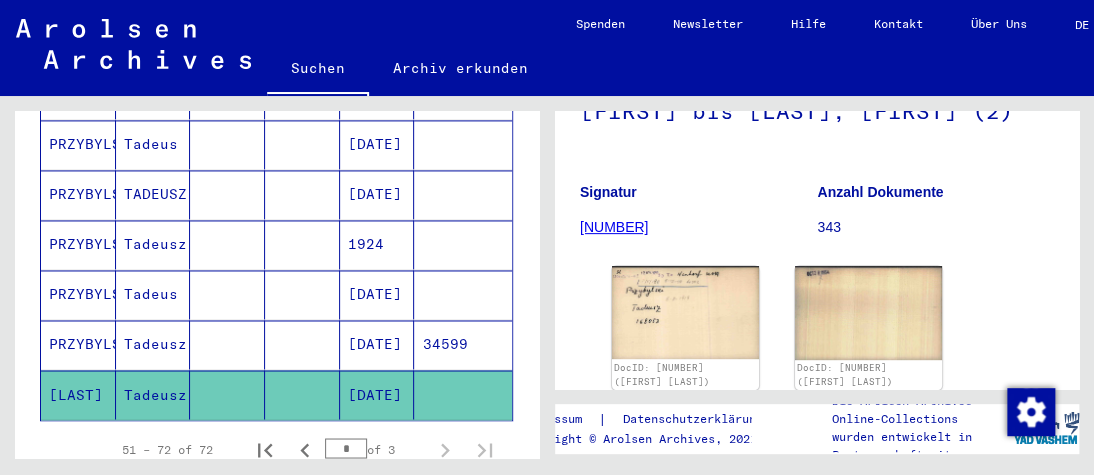 click on "PRZYBYLSKI" at bounding box center [78, 344] 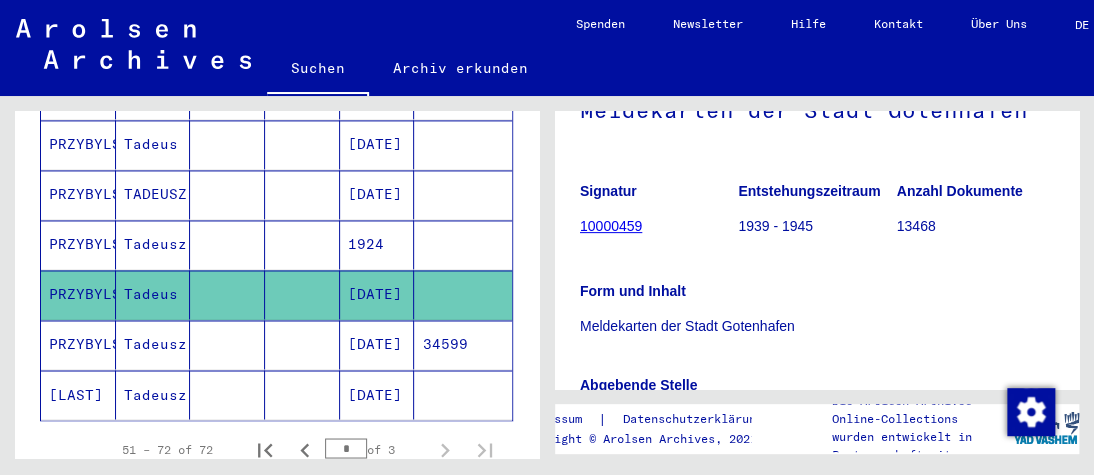 scroll, scrollTop: 186, scrollLeft: 0, axis: vertical 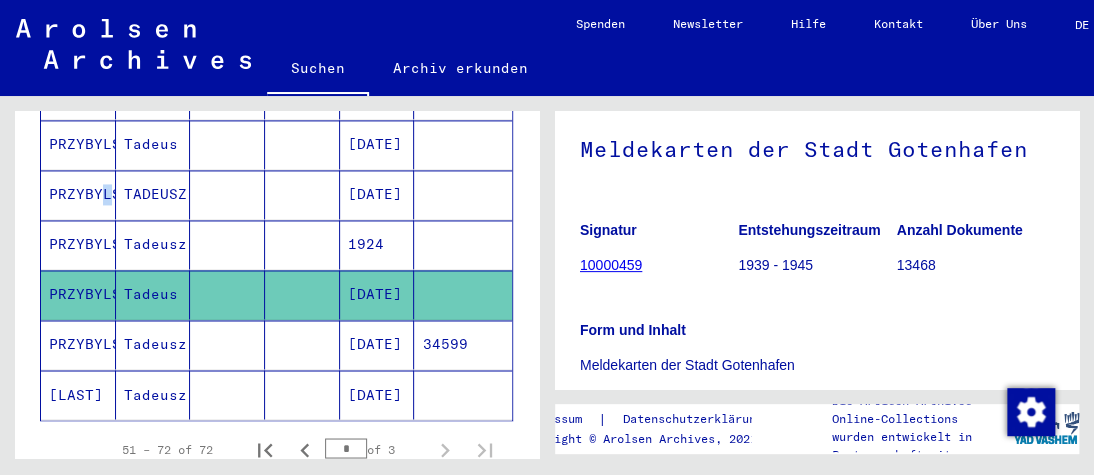 click on "PRZYBYLSKI" at bounding box center [78, 244] 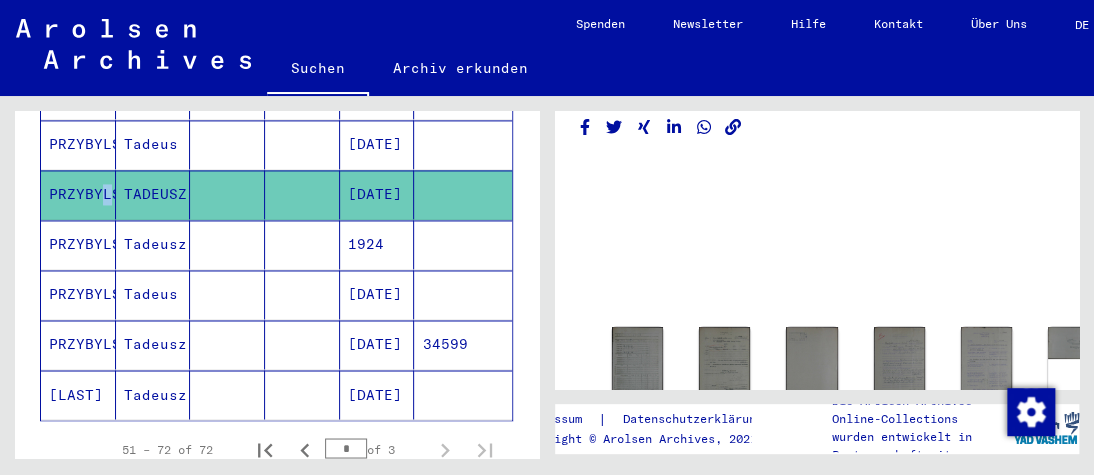 scroll, scrollTop: 155, scrollLeft: 0, axis: vertical 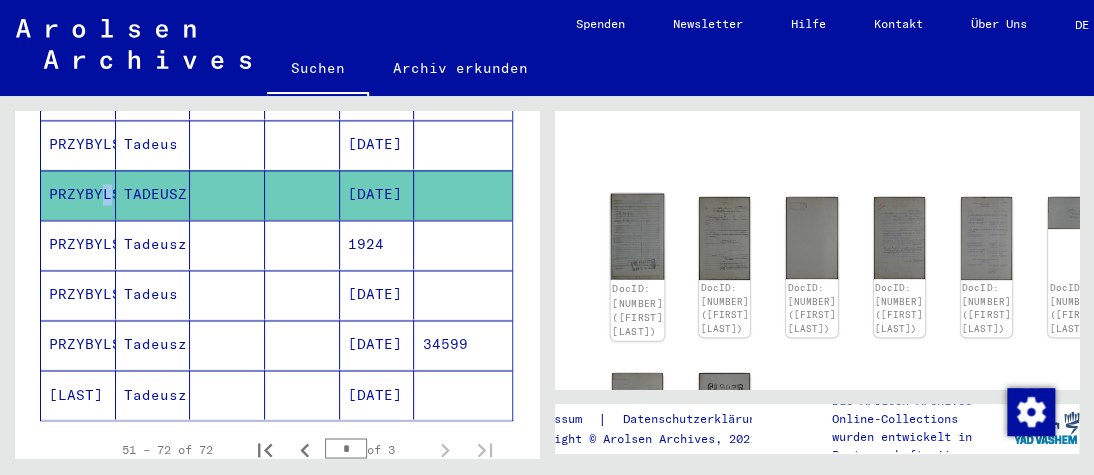 click 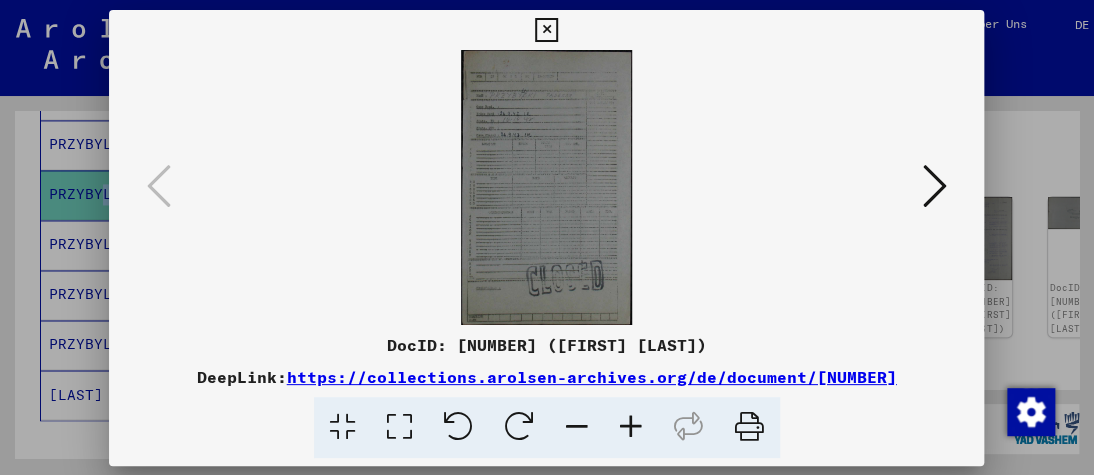 click at bounding box center (546, 187) 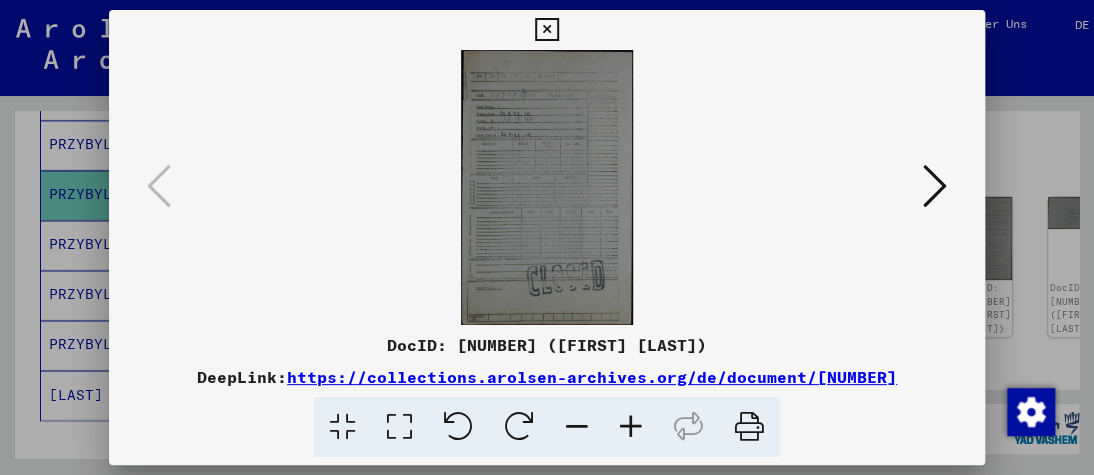 click at bounding box center [631, 427] 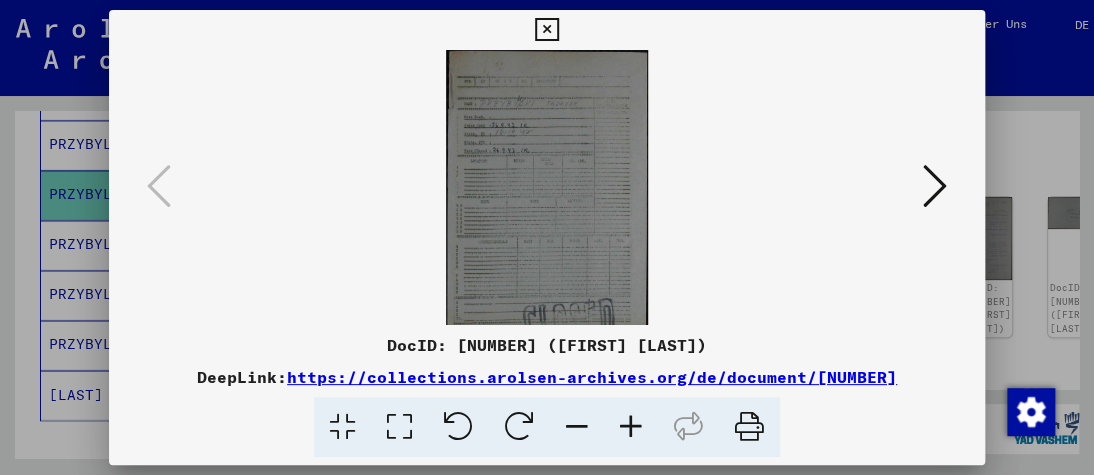 click at bounding box center (631, 427) 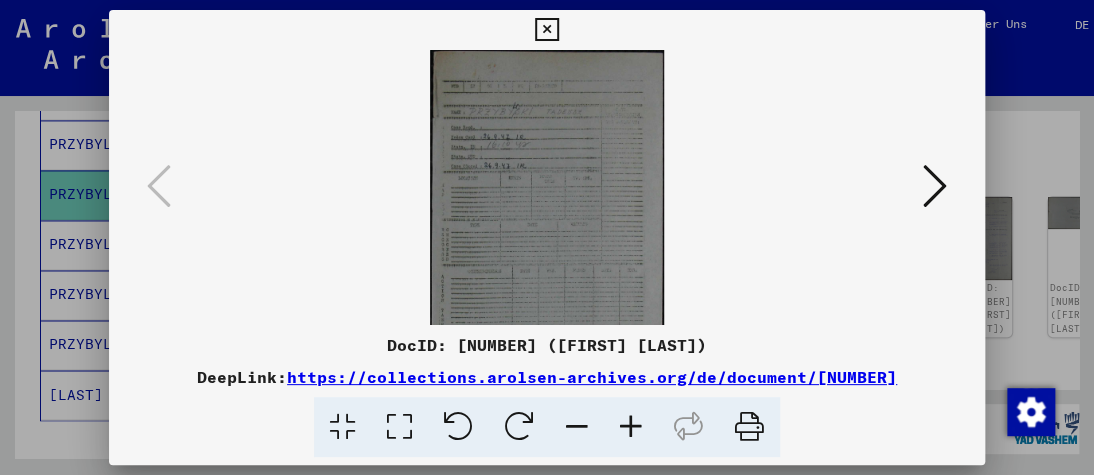 click at bounding box center [631, 427] 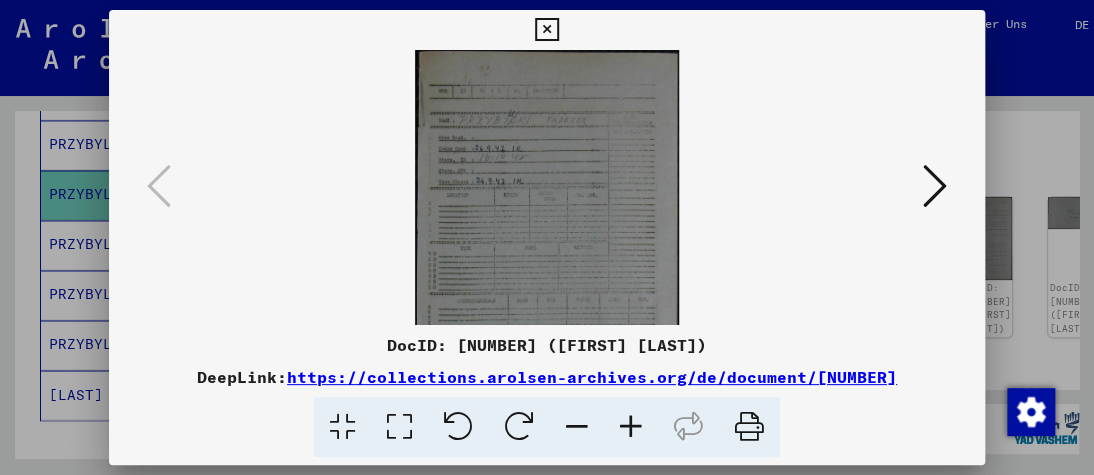 click at bounding box center (631, 427) 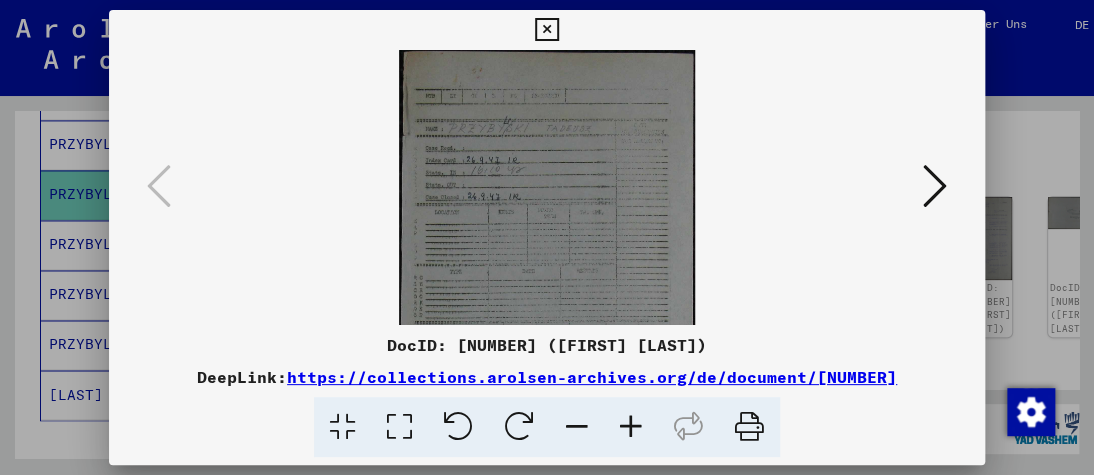 click at bounding box center [631, 427] 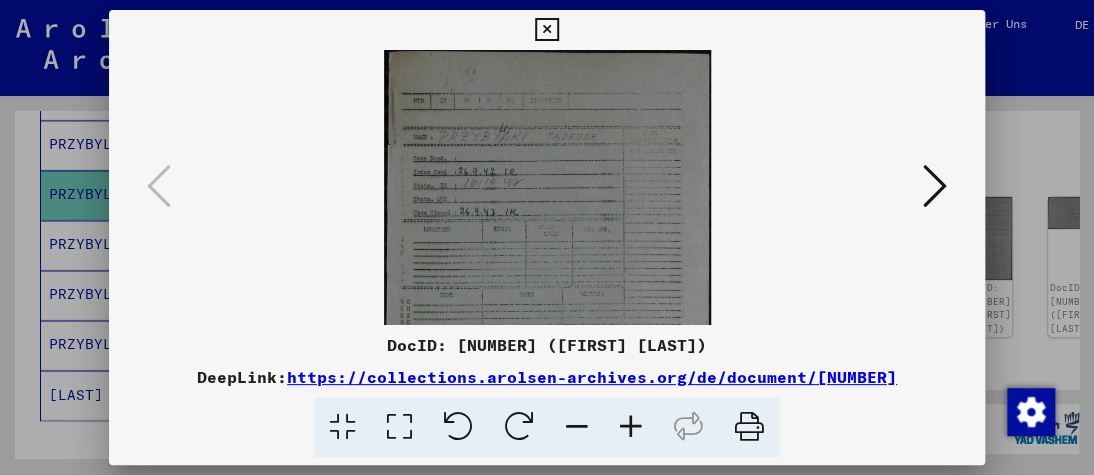 click at bounding box center [631, 427] 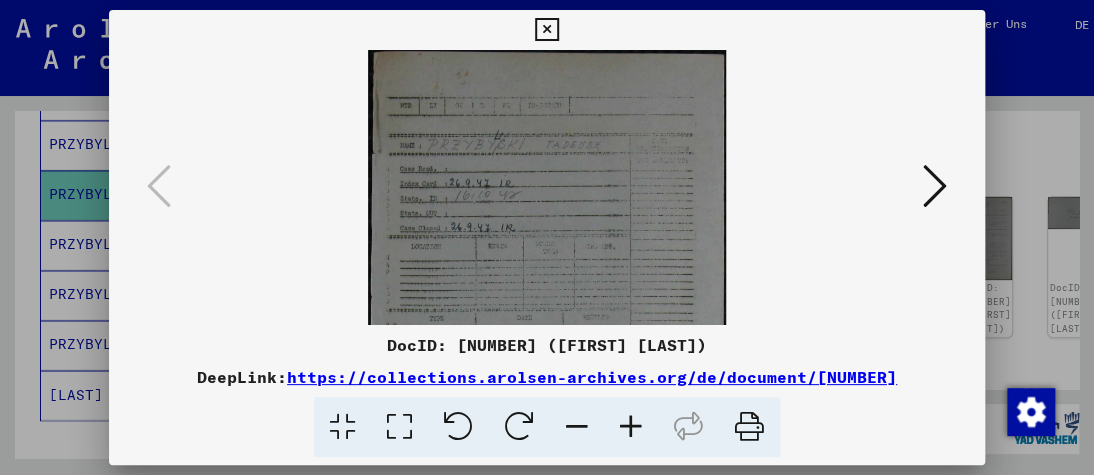 click at bounding box center (631, 427) 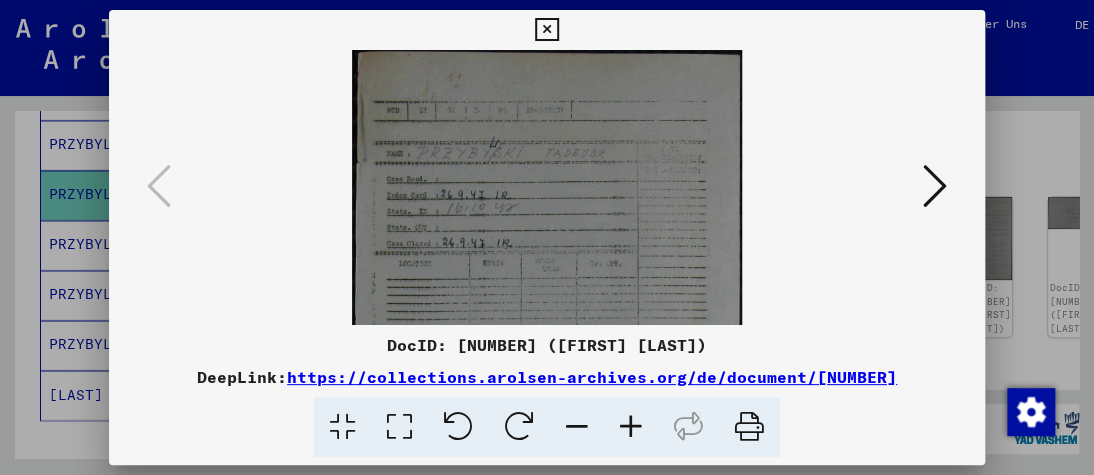 click at bounding box center (631, 427) 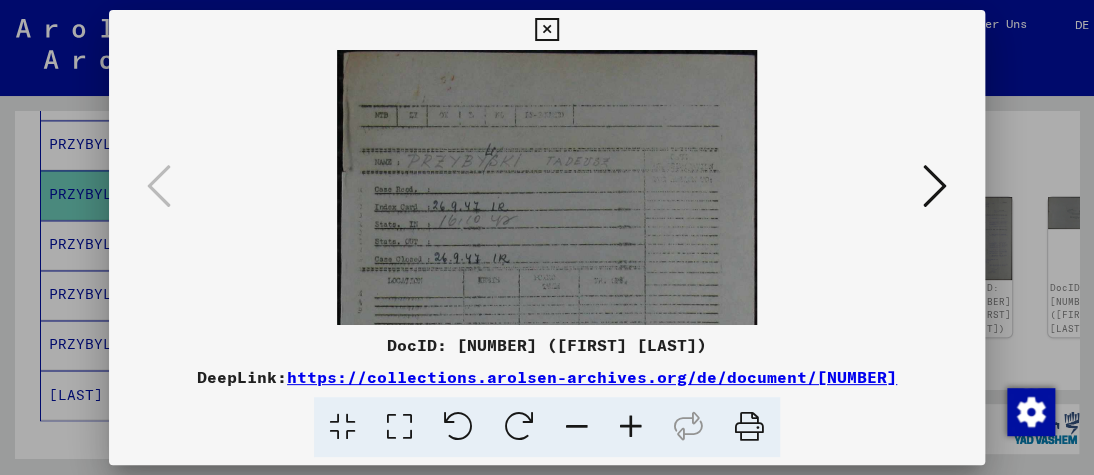 click at bounding box center [631, 427] 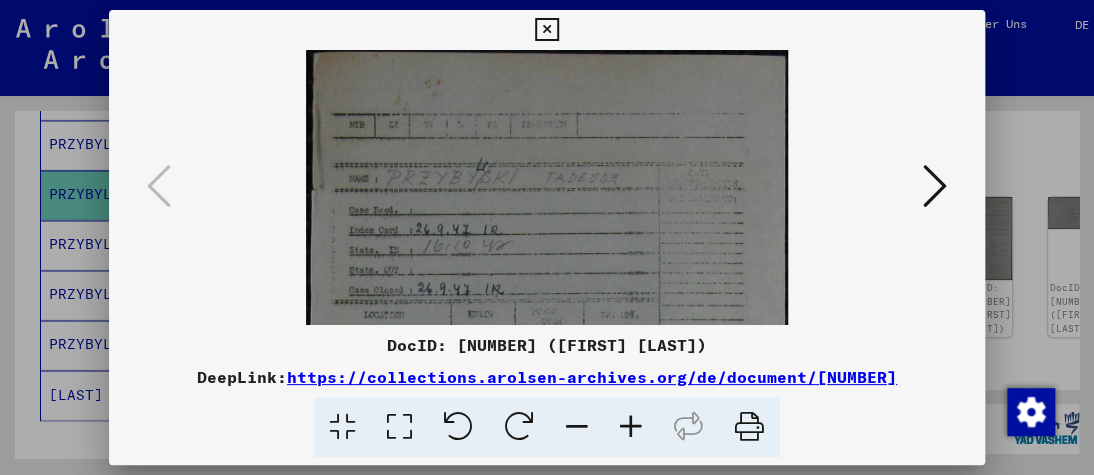 click at bounding box center [935, 186] 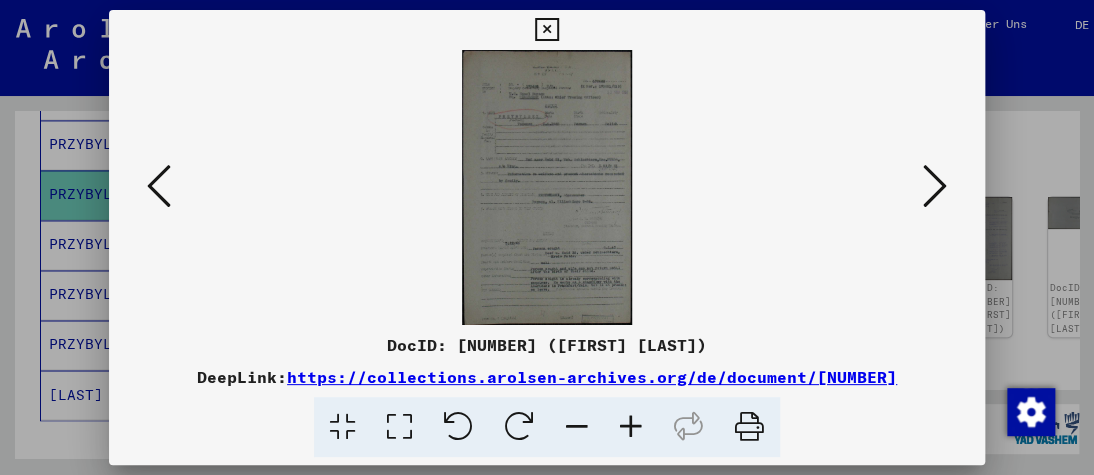 click at bounding box center [631, 427] 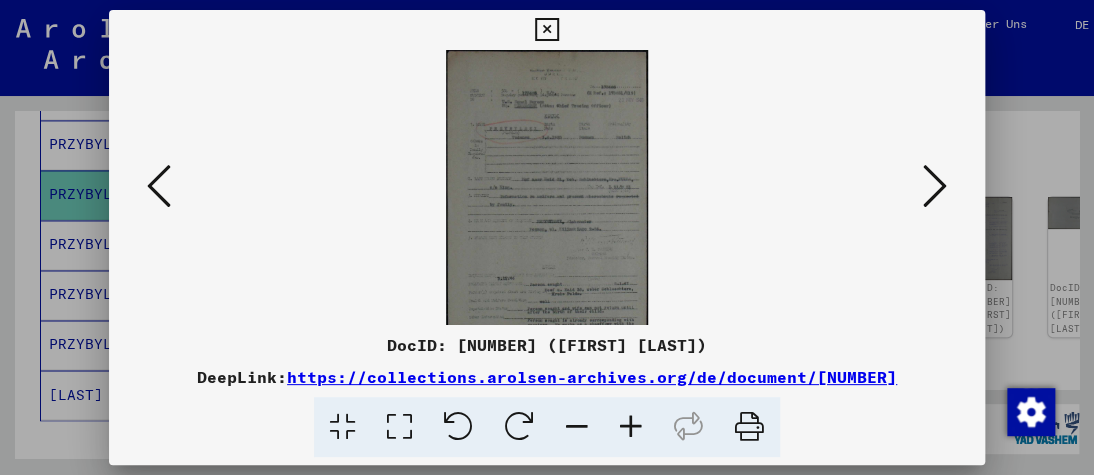 click at bounding box center [631, 427] 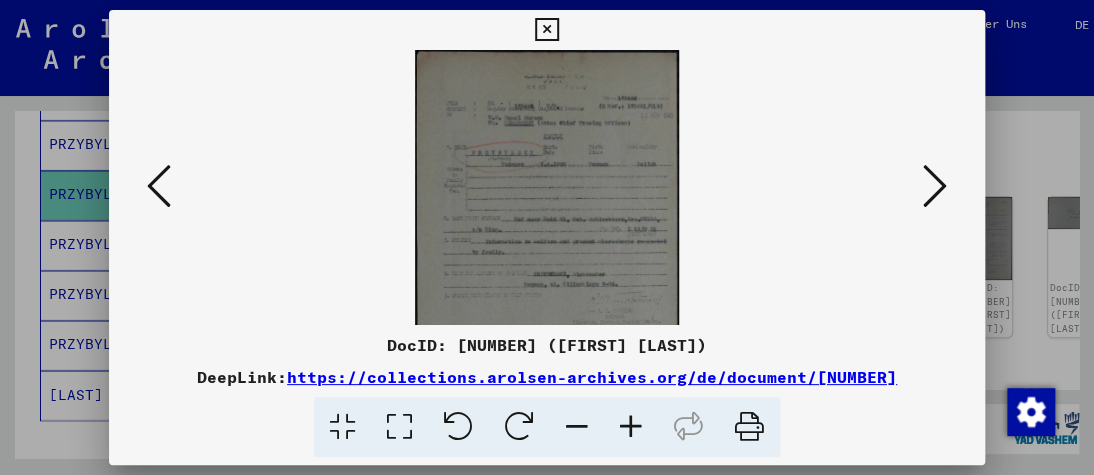 click at bounding box center (631, 427) 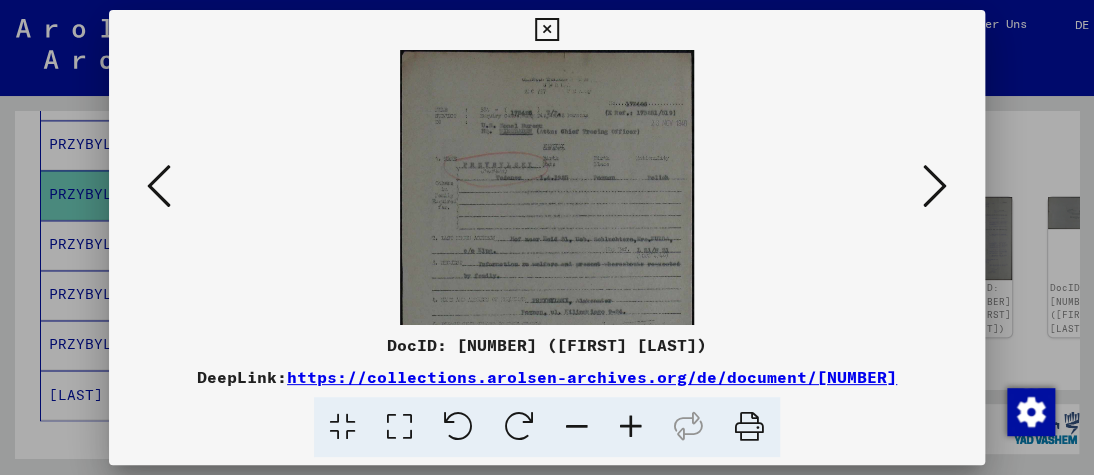 click at bounding box center [631, 427] 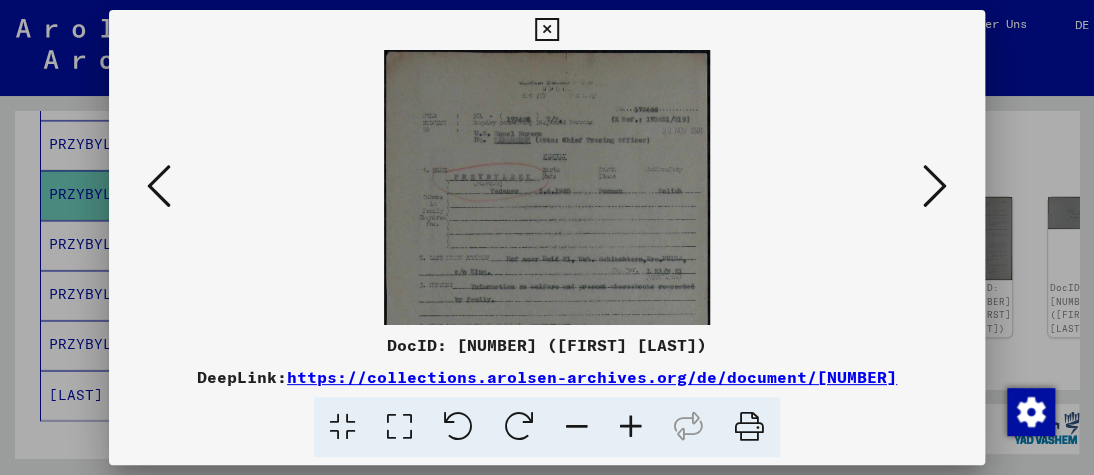 click at bounding box center [631, 427] 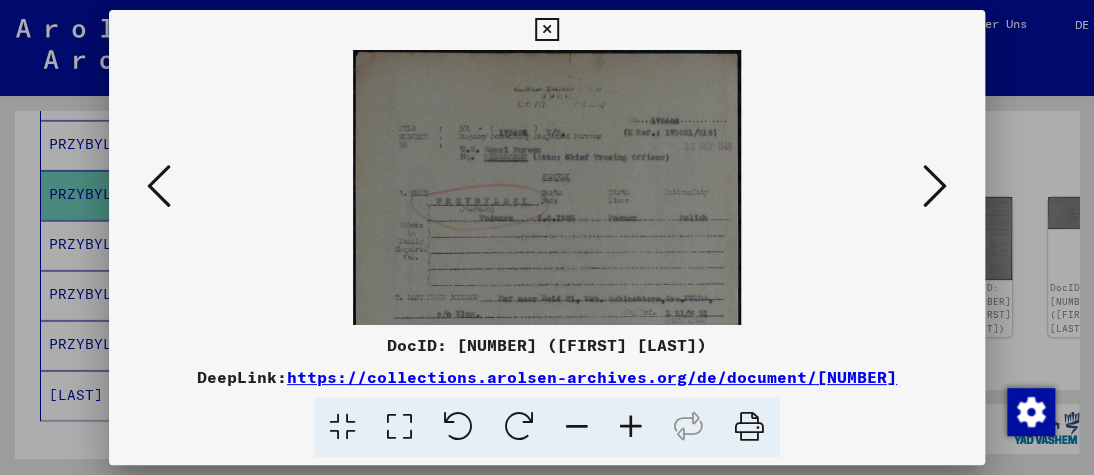 click at bounding box center [631, 427] 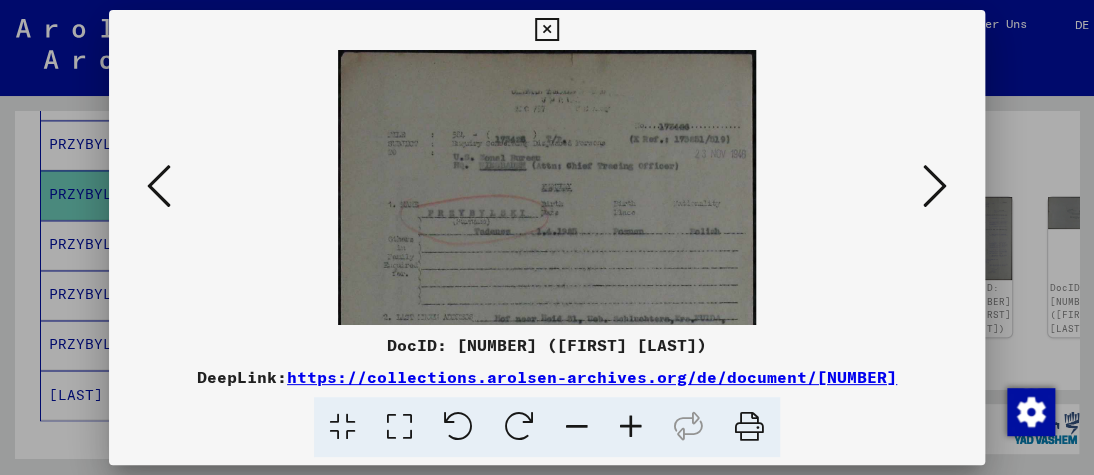 click at bounding box center [631, 427] 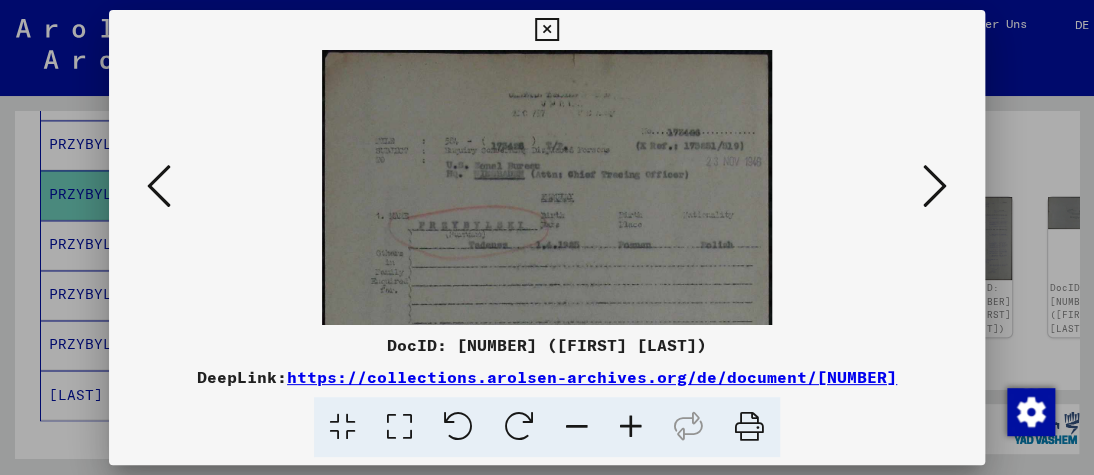 click at bounding box center [631, 427] 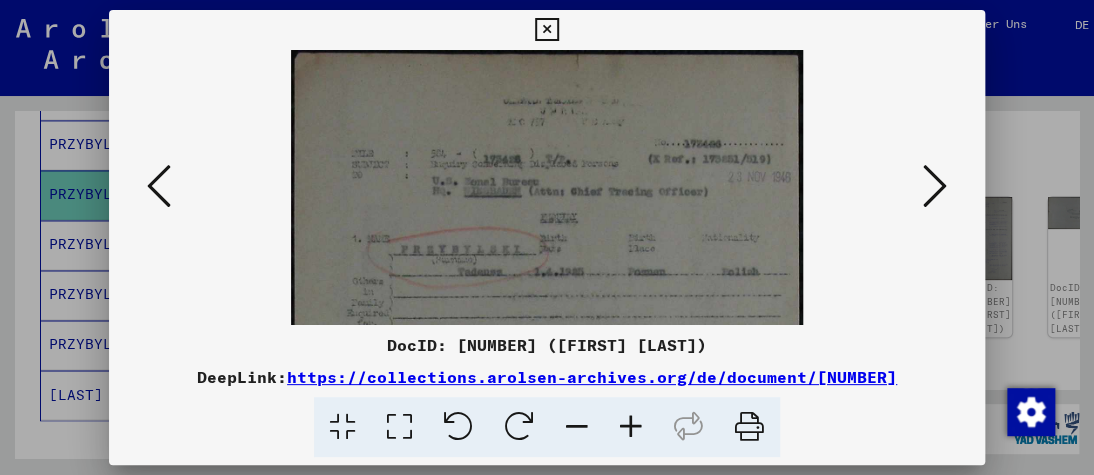 click at bounding box center (631, 427) 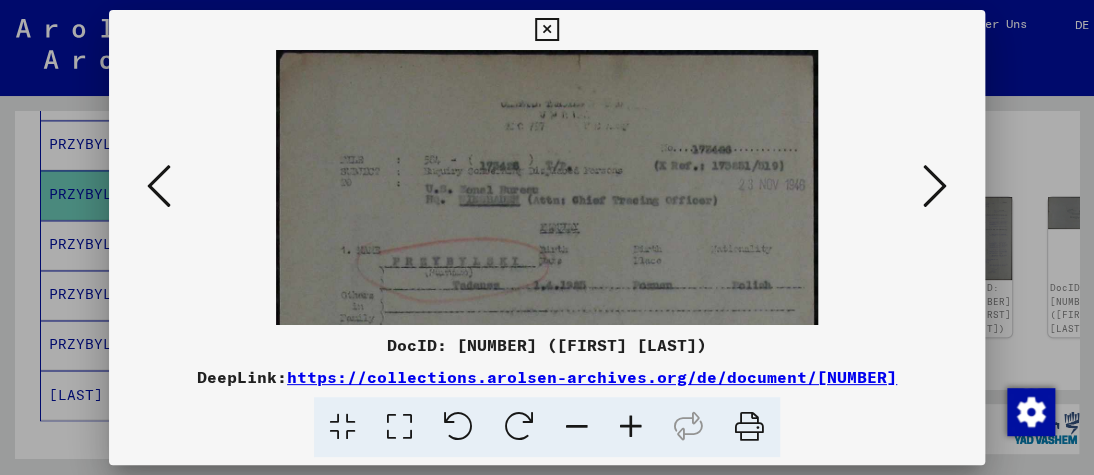 click at bounding box center (631, 427) 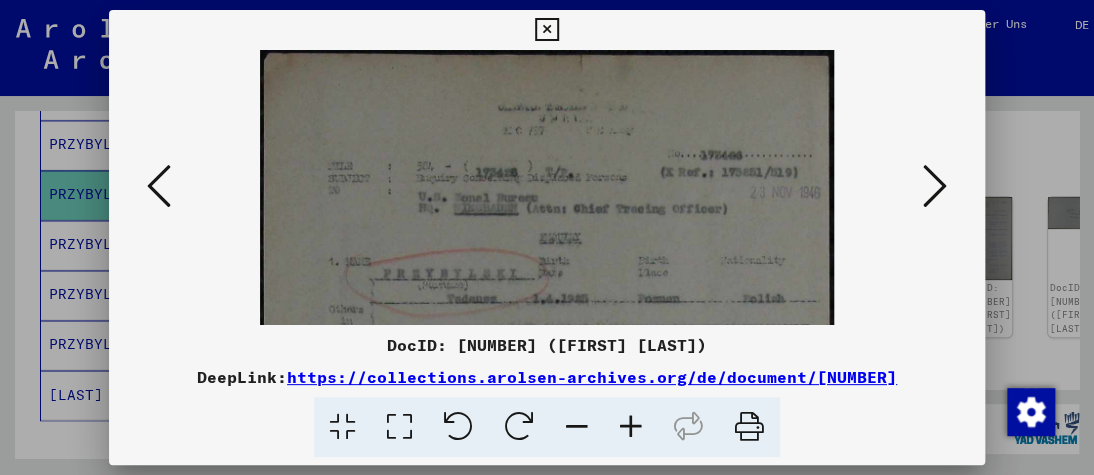 click at bounding box center [546, 30] 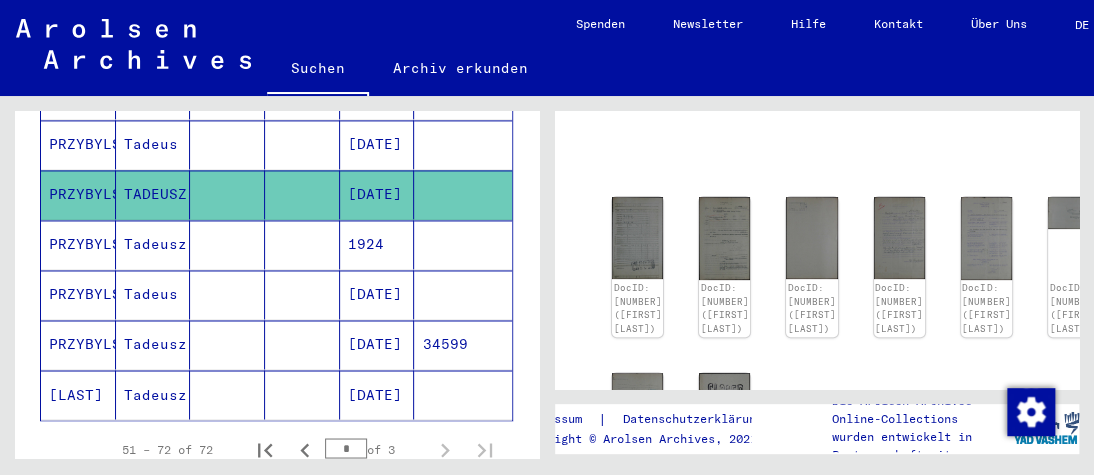 click on "PRZYBYLSKI" at bounding box center [78, 194] 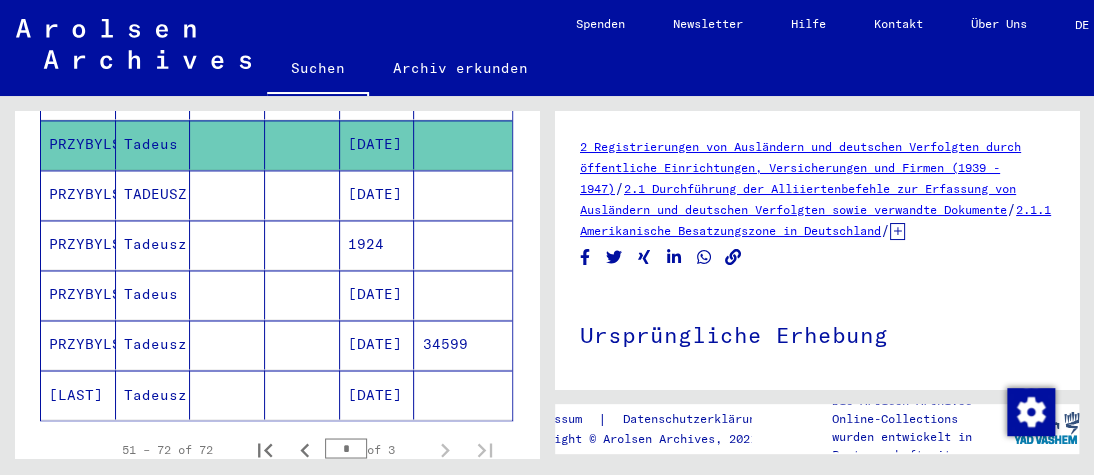 drag, startPoint x: 399, startPoint y: 143, endPoint x: 416, endPoint y: 139, distance: 17.464249 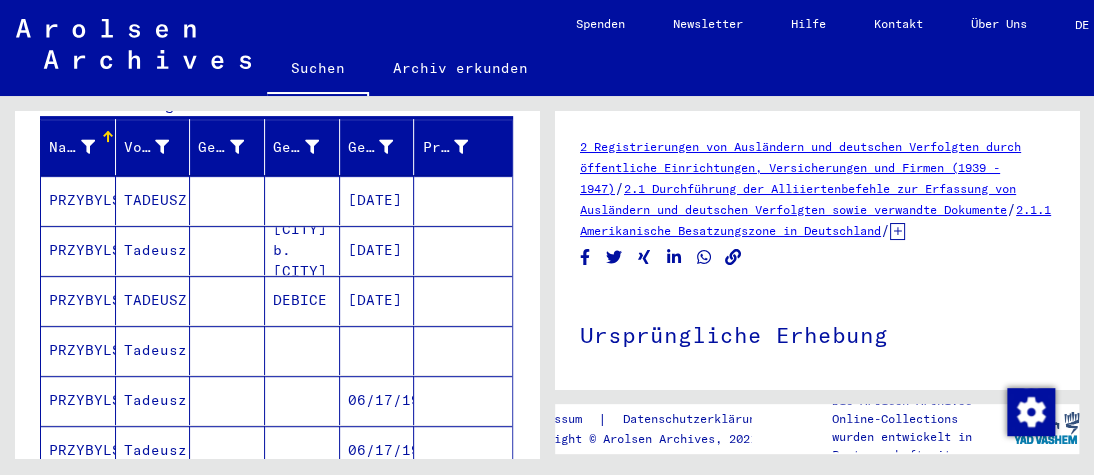scroll, scrollTop: 167, scrollLeft: 0, axis: vertical 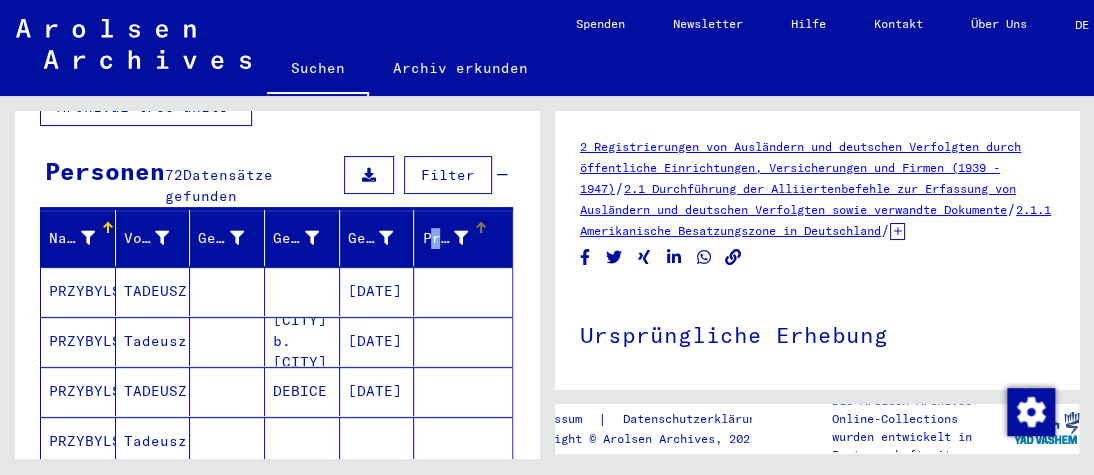 drag, startPoint x: 400, startPoint y: 189, endPoint x: 415, endPoint y: 189, distance: 15 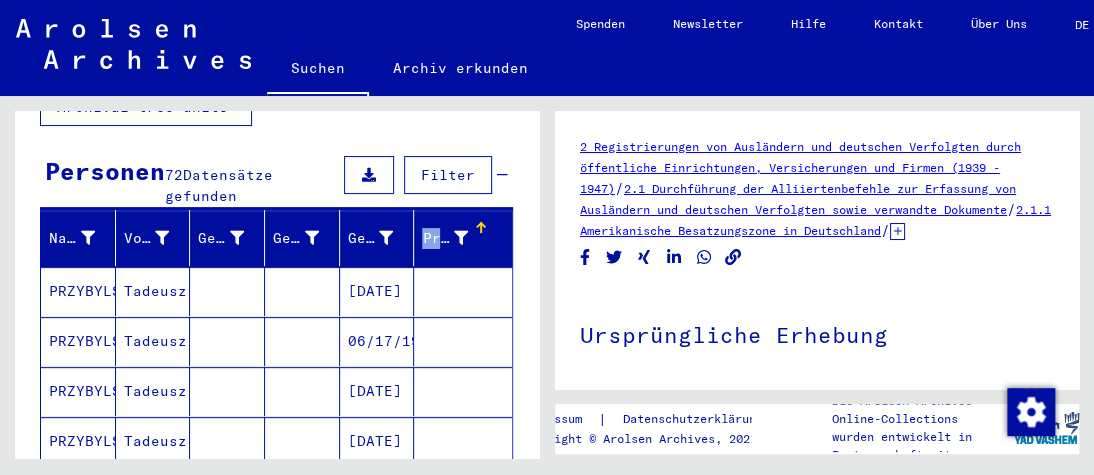 drag, startPoint x: 396, startPoint y: 215, endPoint x: 419, endPoint y: 215, distance: 23 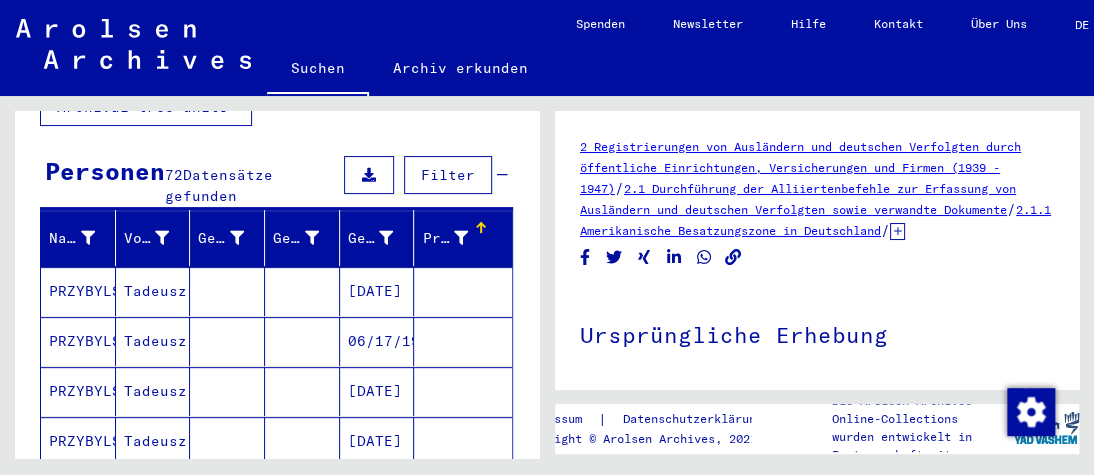 click on "[DATE]" at bounding box center (377, 341) 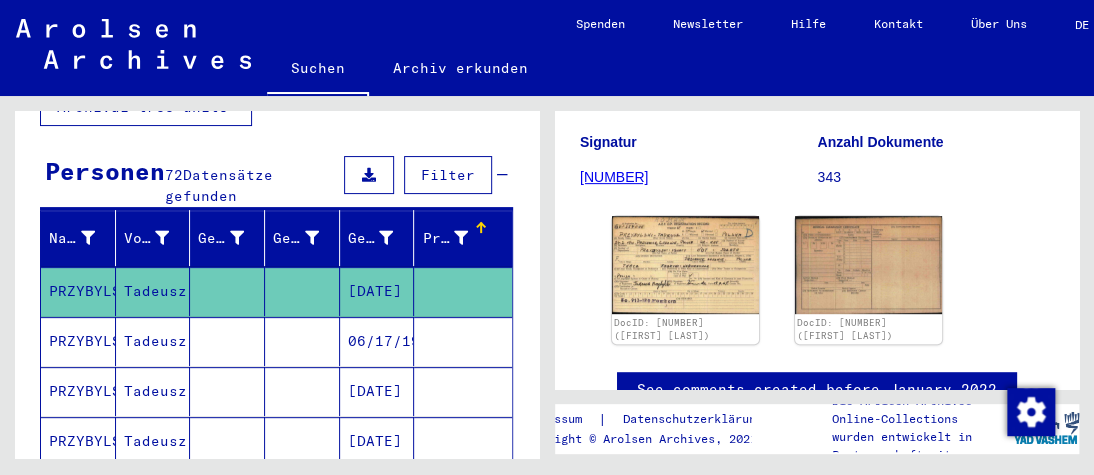scroll, scrollTop: 324, scrollLeft: 0, axis: vertical 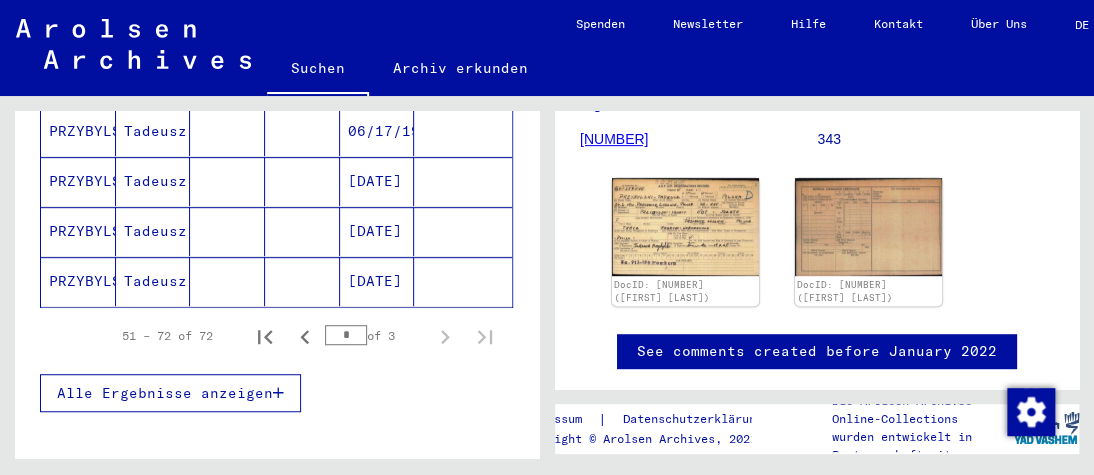 click on "[DATE]" 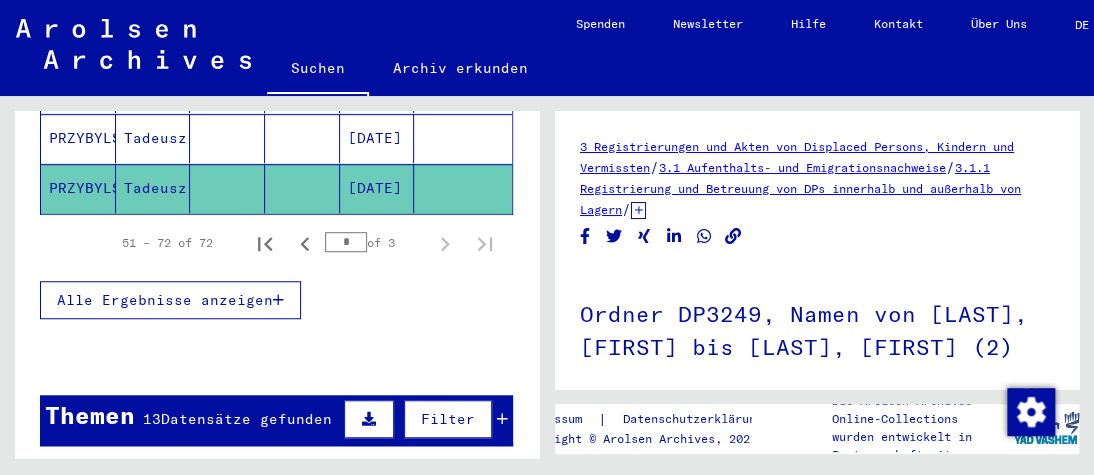 scroll, scrollTop: 496, scrollLeft: 0, axis: vertical 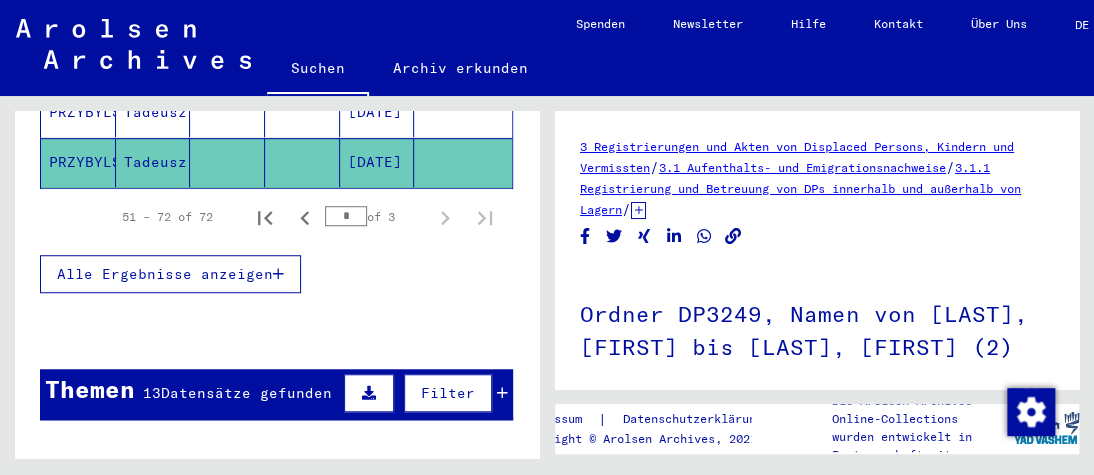 click 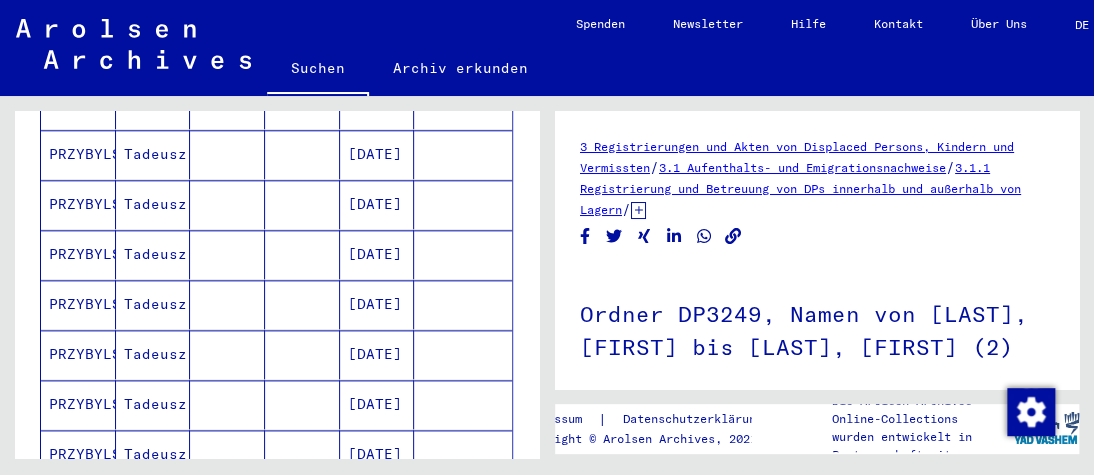 scroll, scrollTop: 827, scrollLeft: 0, axis: vertical 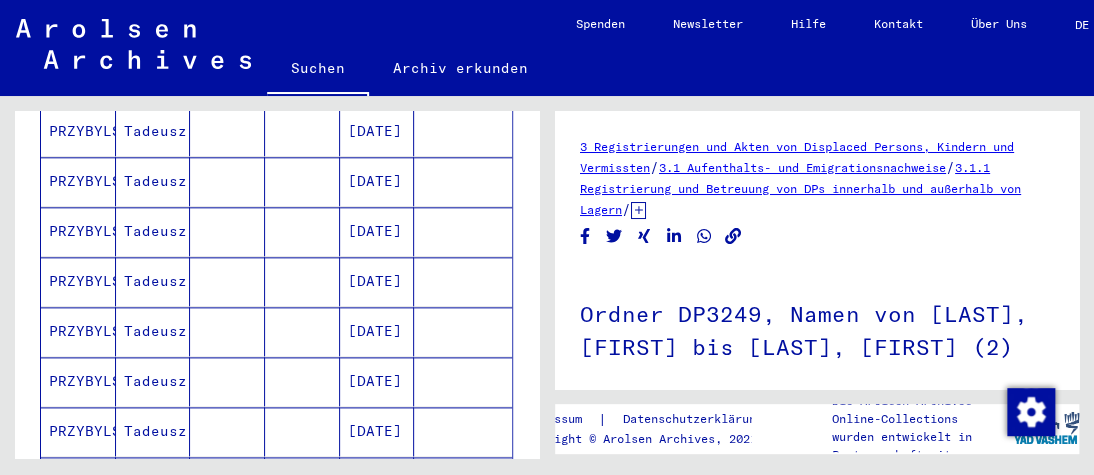 click on "[DATE]" at bounding box center [377, 331] 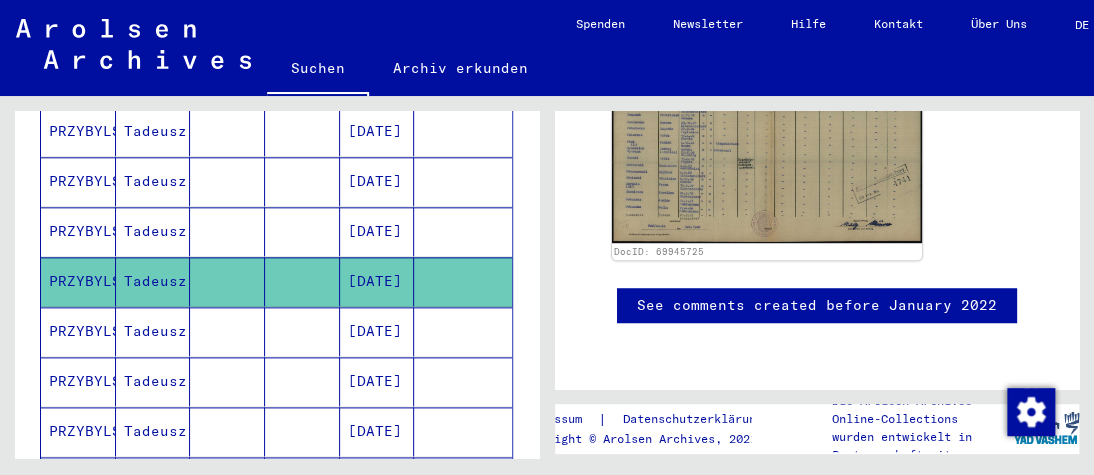 scroll, scrollTop: 432, scrollLeft: 0, axis: vertical 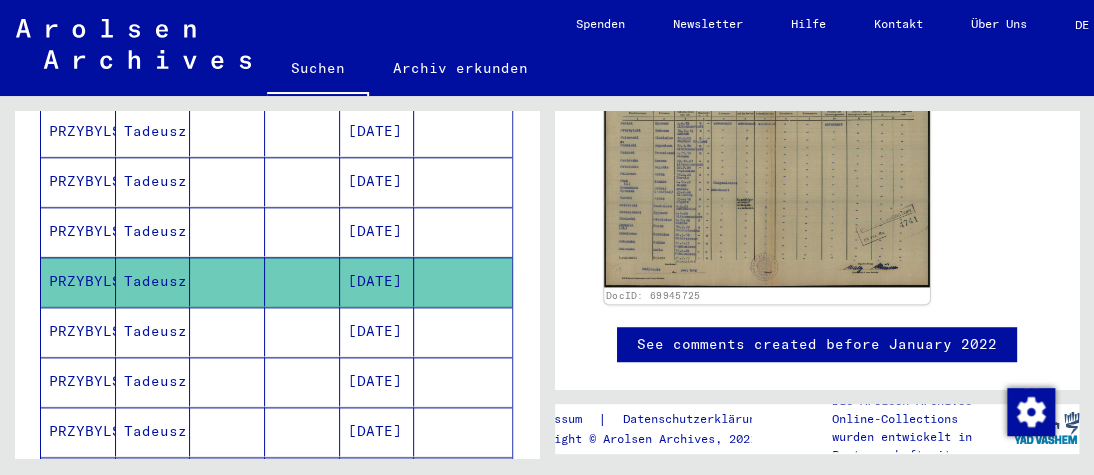 click 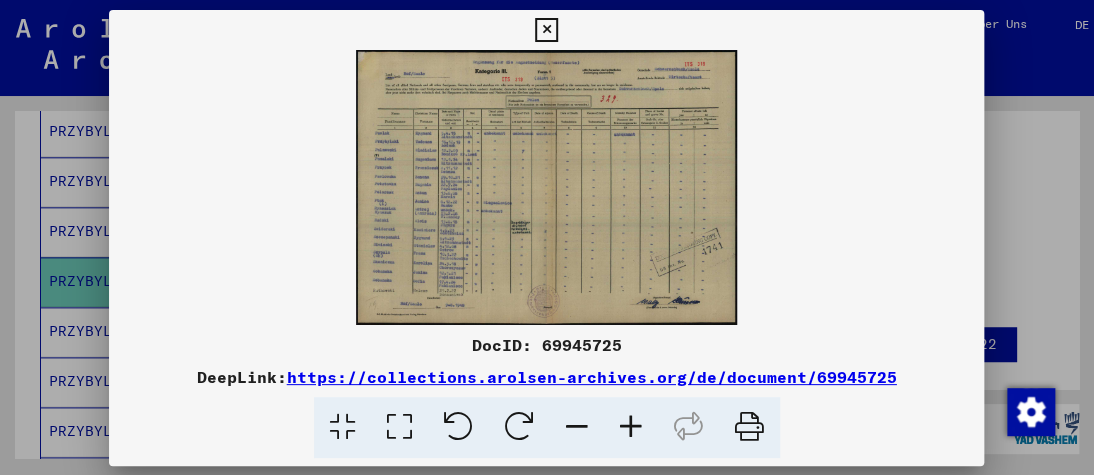 click at bounding box center [546, 187] 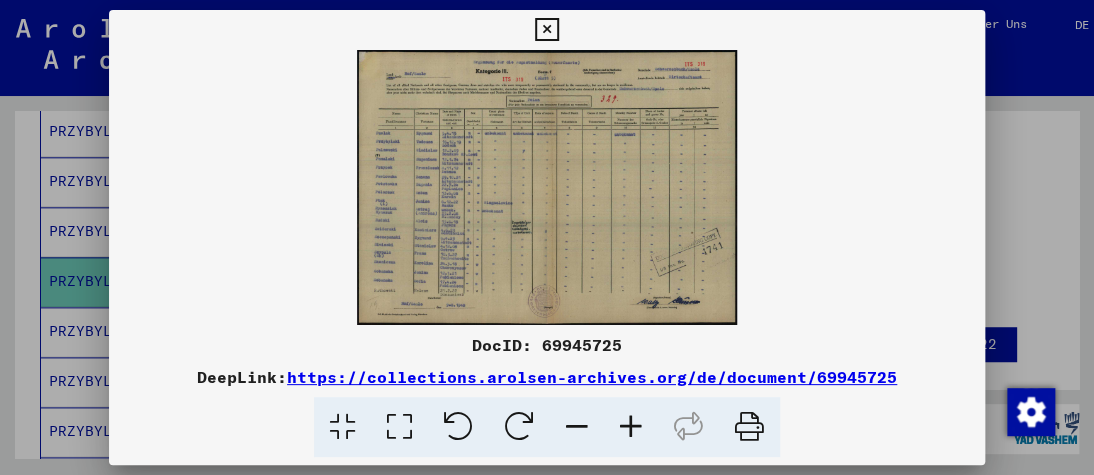 click at bounding box center [631, 427] 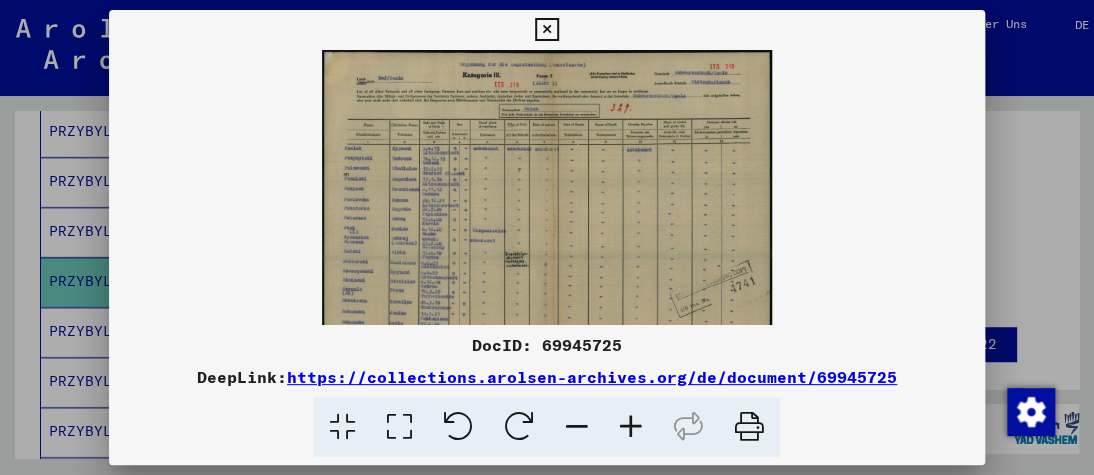 click at bounding box center (631, 427) 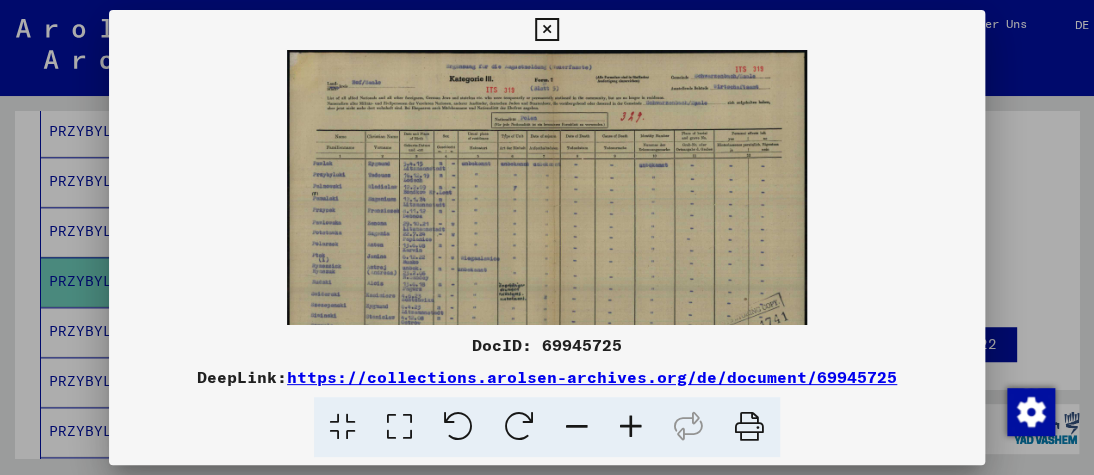 click at bounding box center [631, 427] 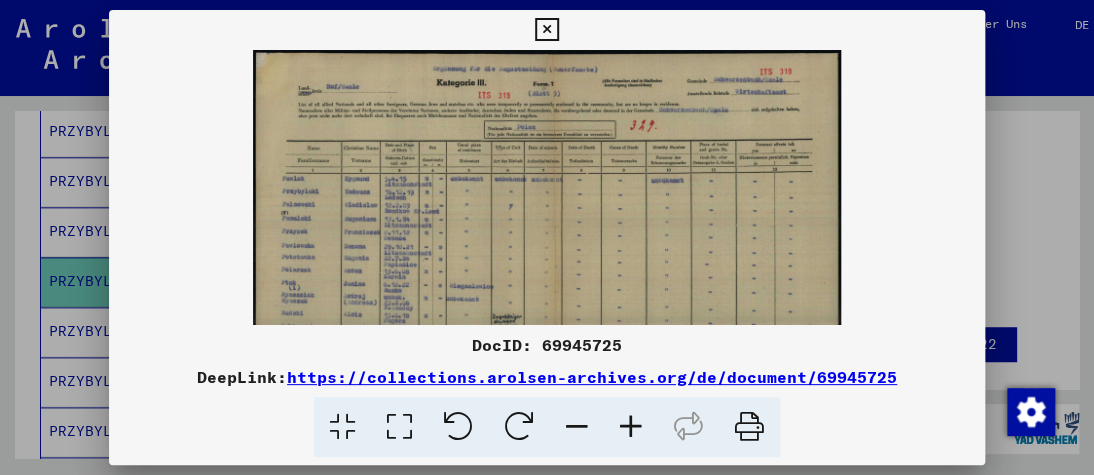 click at bounding box center [631, 427] 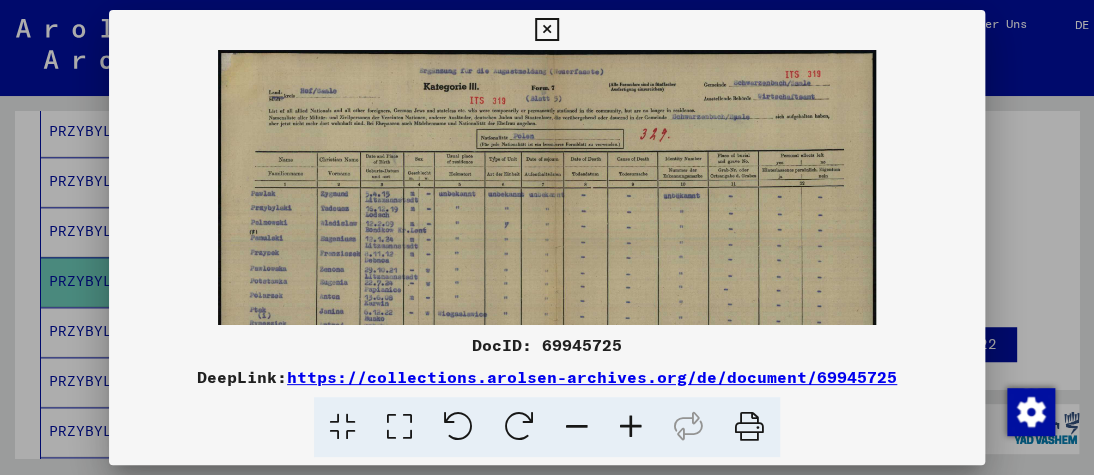click at bounding box center (631, 427) 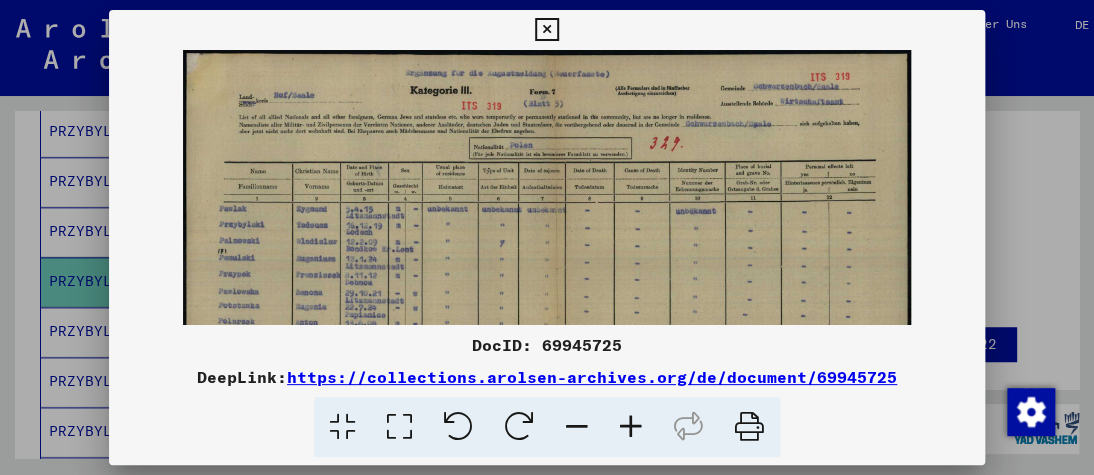click at bounding box center (631, 427) 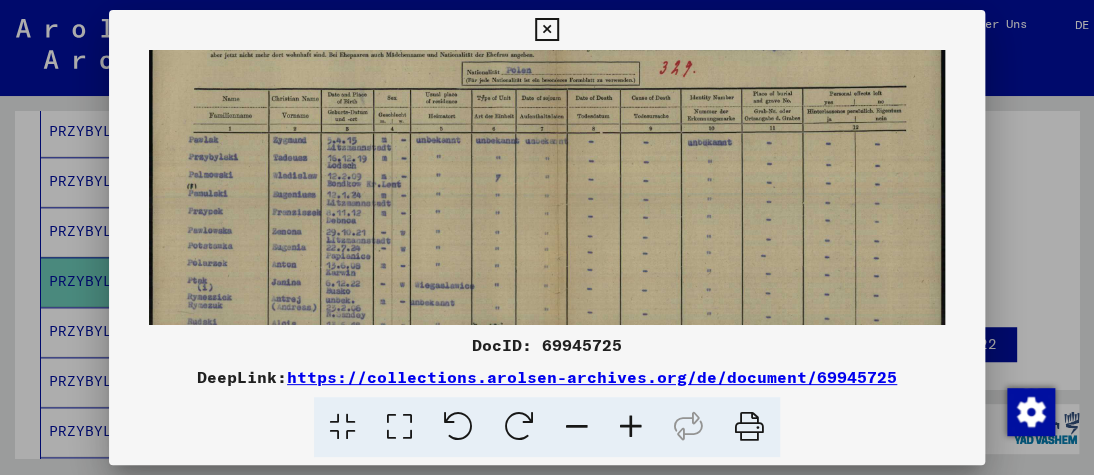 scroll, scrollTop: 107, scrollLeft: 0, axis: vertical 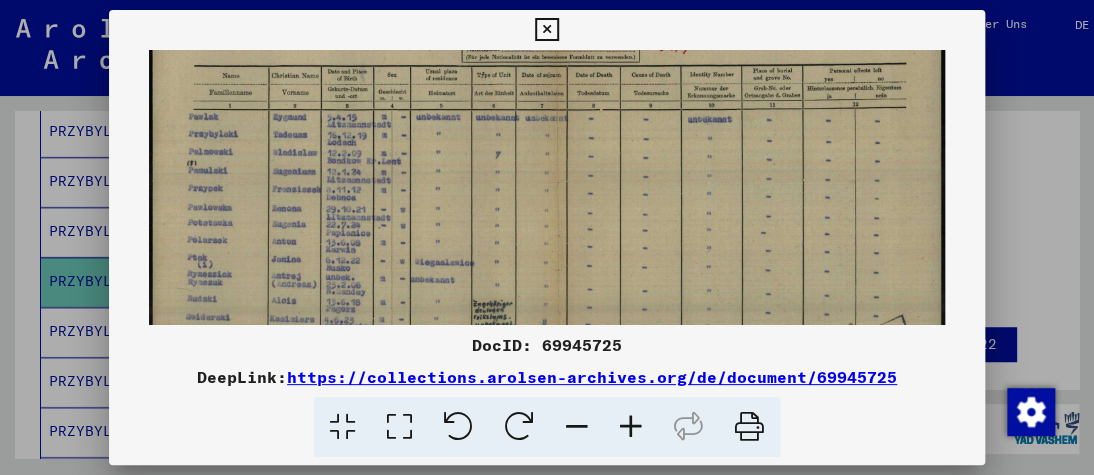 drag, startPoint x: 595, startPoint y: 257, endPoint x: 805, endPoint y: 135, distance: 242.86621 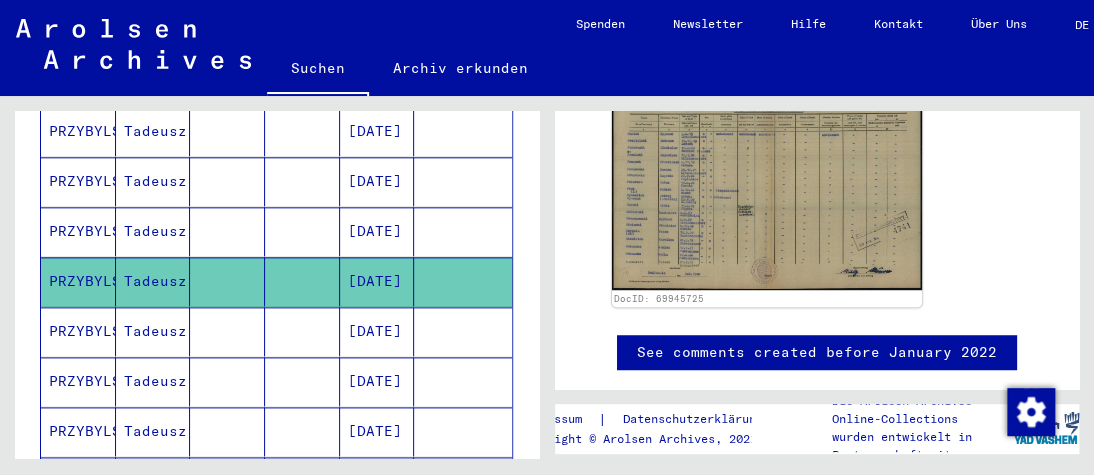 scroll, scrollTop: 276, scrollLeft: 0, axis: vertical 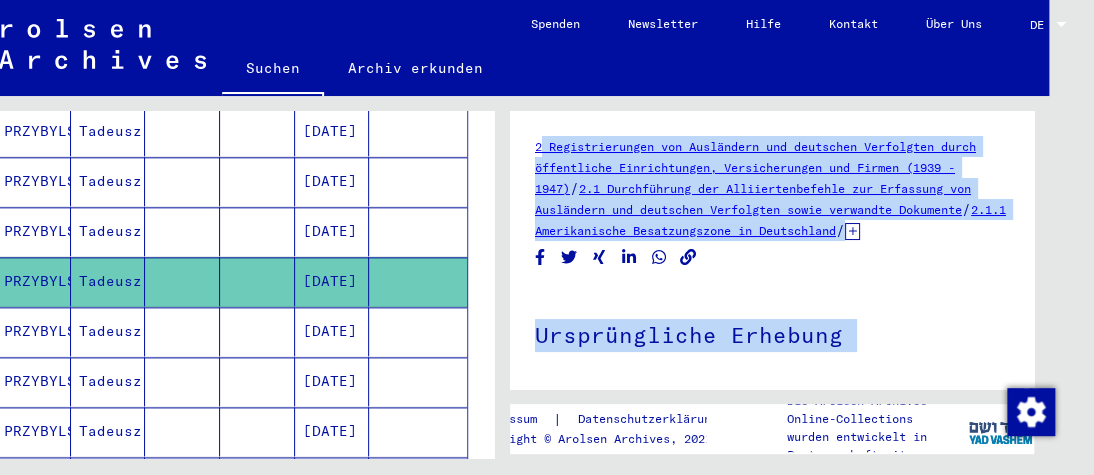 drag, startPoint x: 1077, startPoint y: 208, endPoint x: 1090, endPoint y: 116, distance: 92.91394 